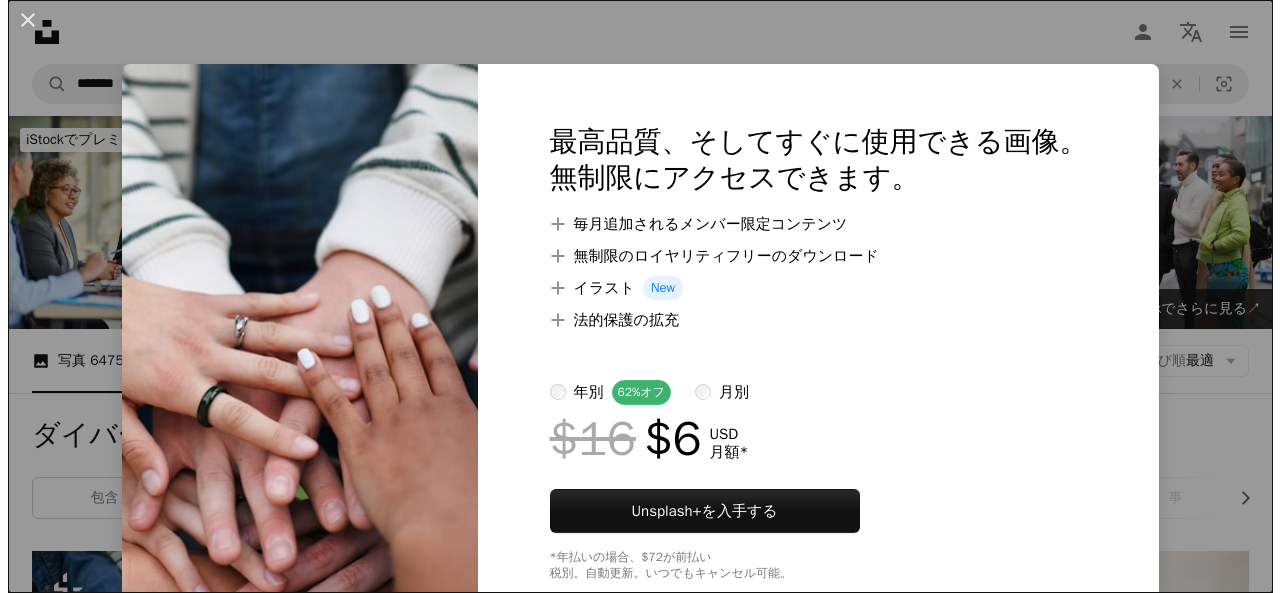 scroll, scrollTop: 179, scrollLeft: 0, axis: vertical 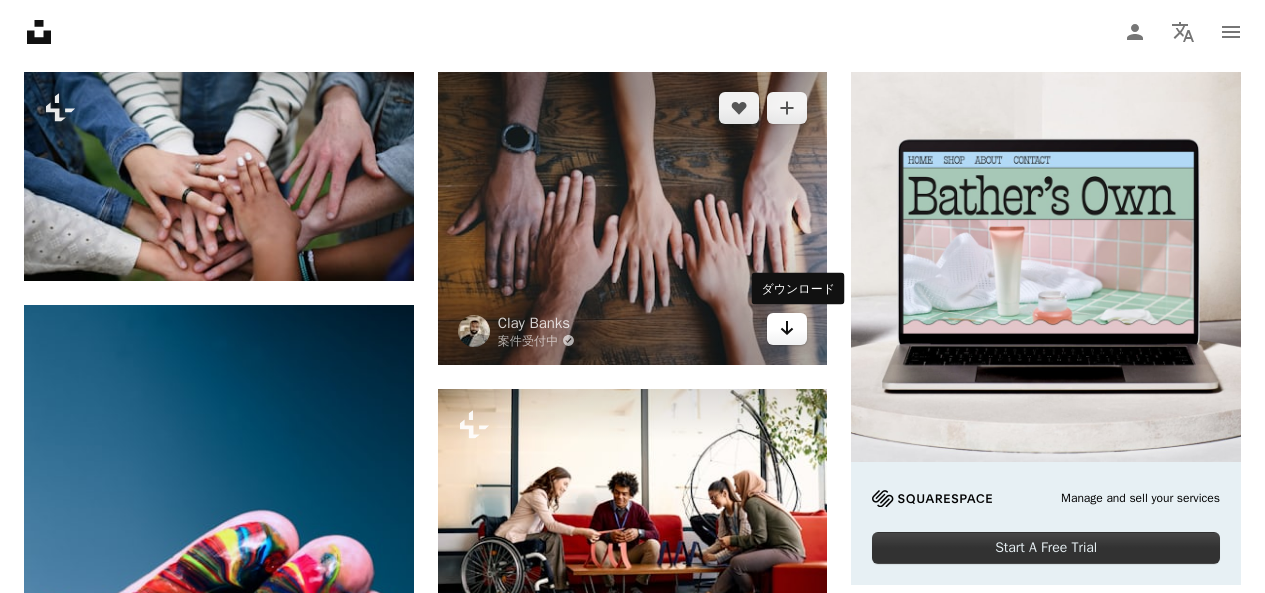 click on "Arrow pointing down" 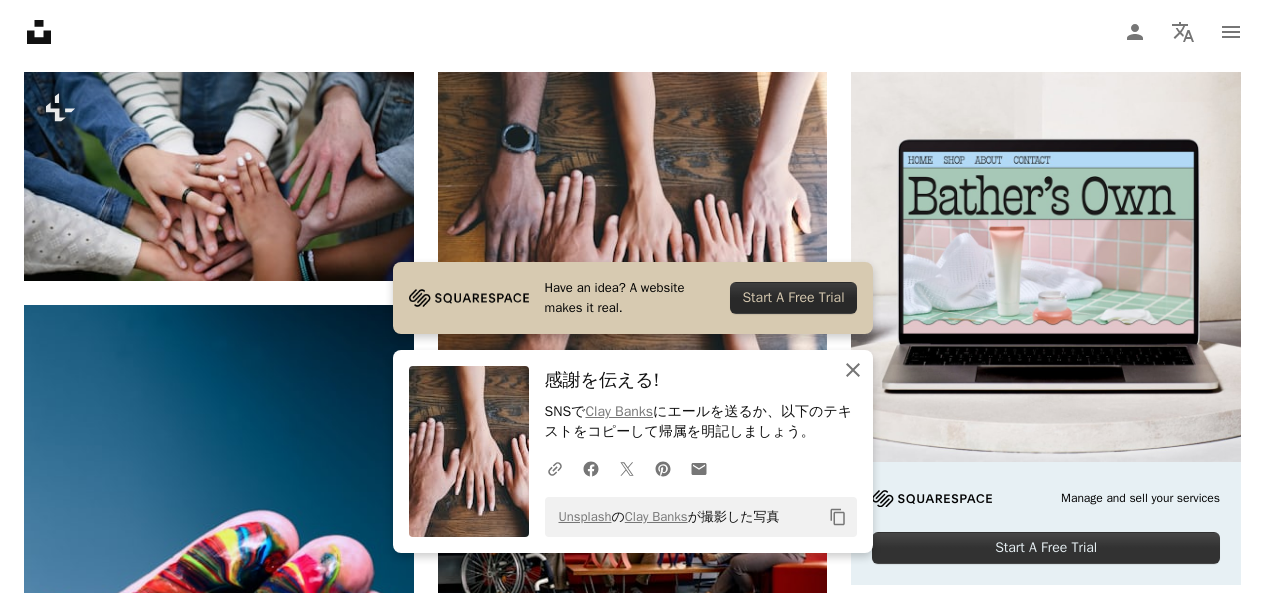 click 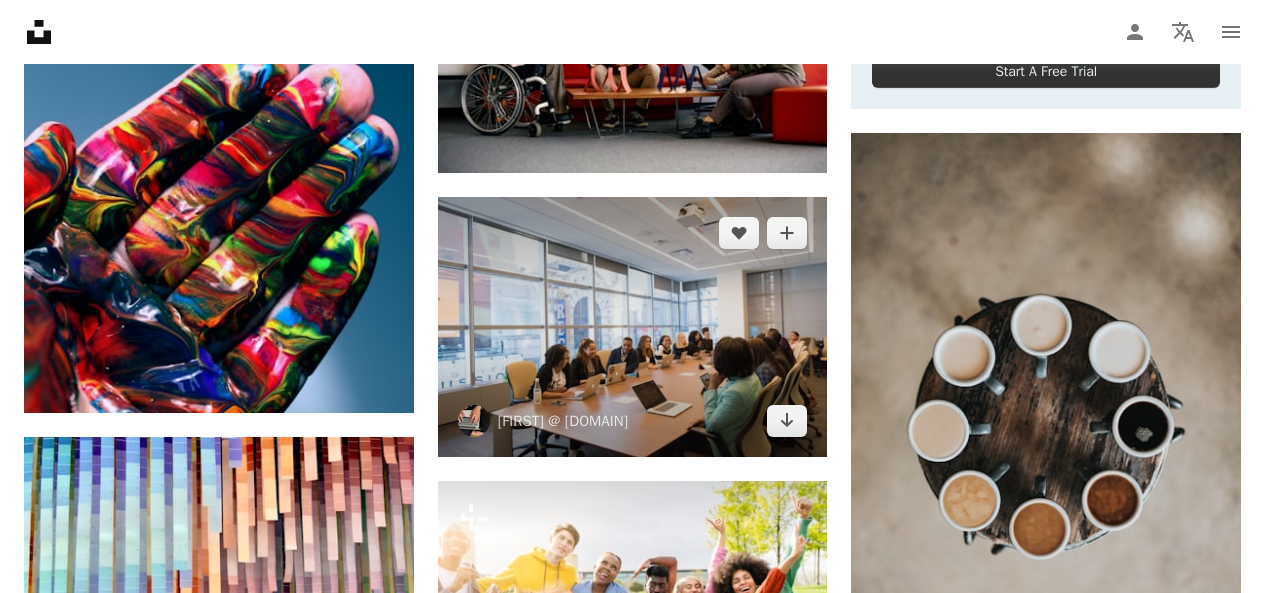 scroll, scrollTop: 979, scrollLeft: 0, axis: vertical 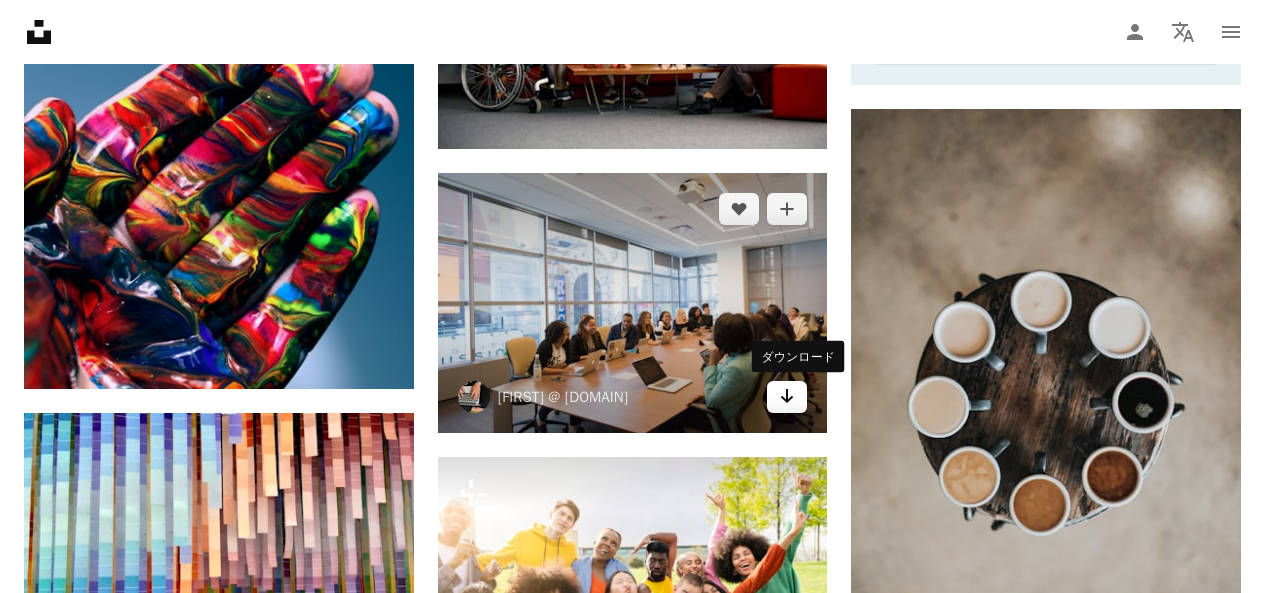 click on "Arrow pointing down" at bounding box center [787, 397] 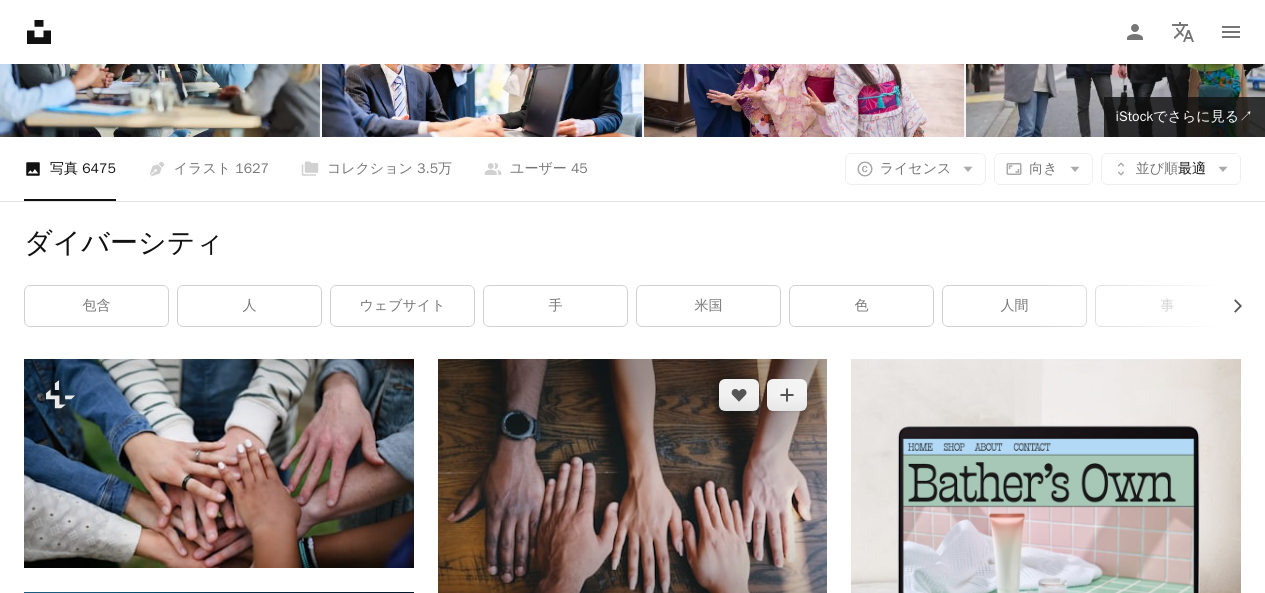 scroll, scrollTop: 0, scrollLeft: 0, axis: both 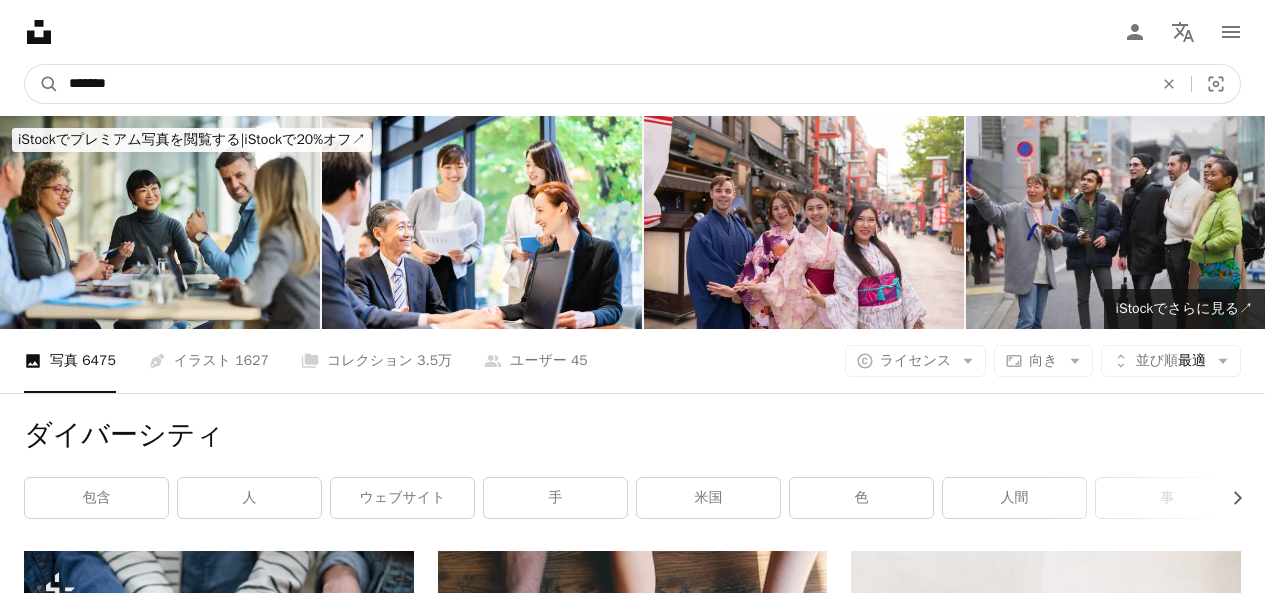 click on "*******" at bounding box center (603, 84) 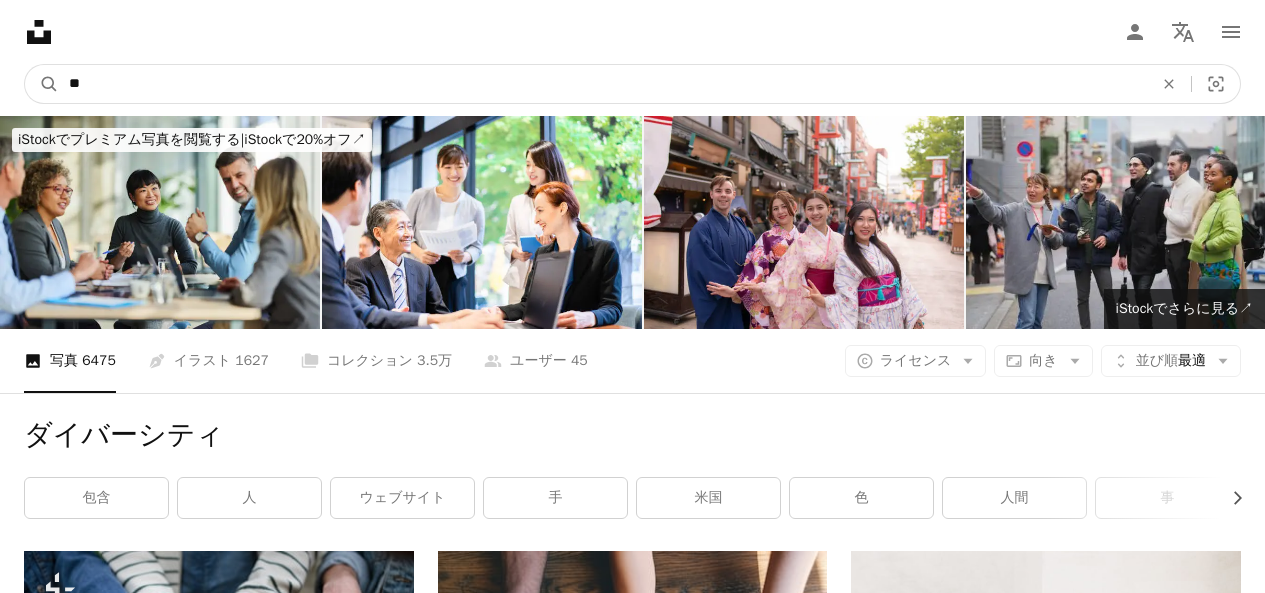type on "*" 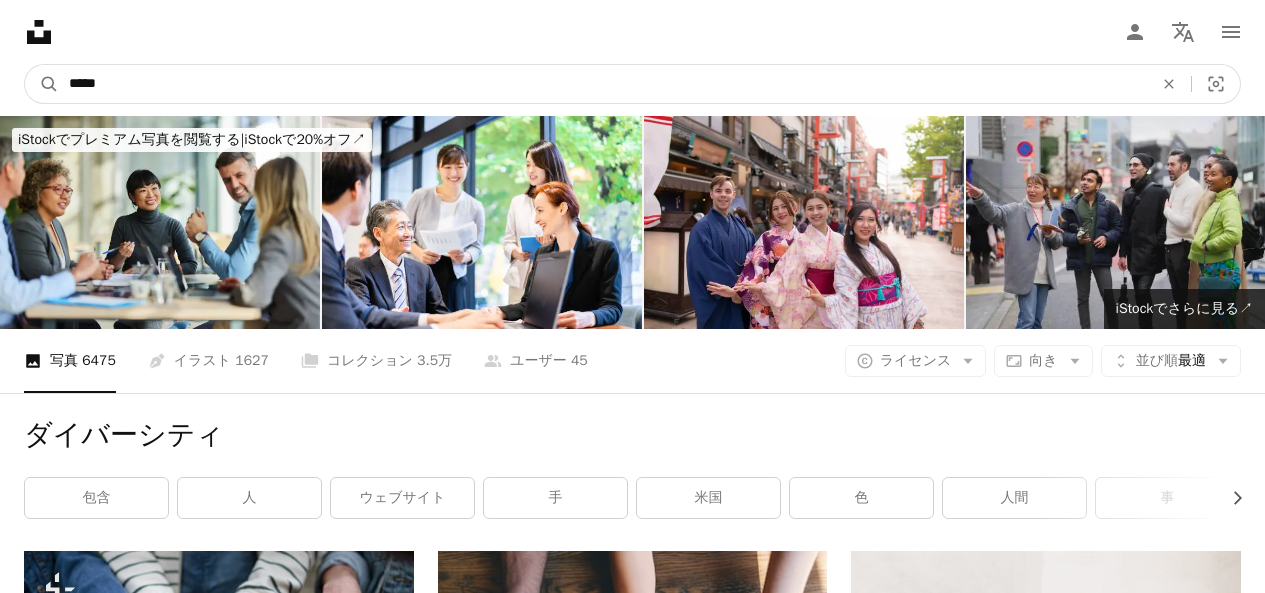 type on "*****" 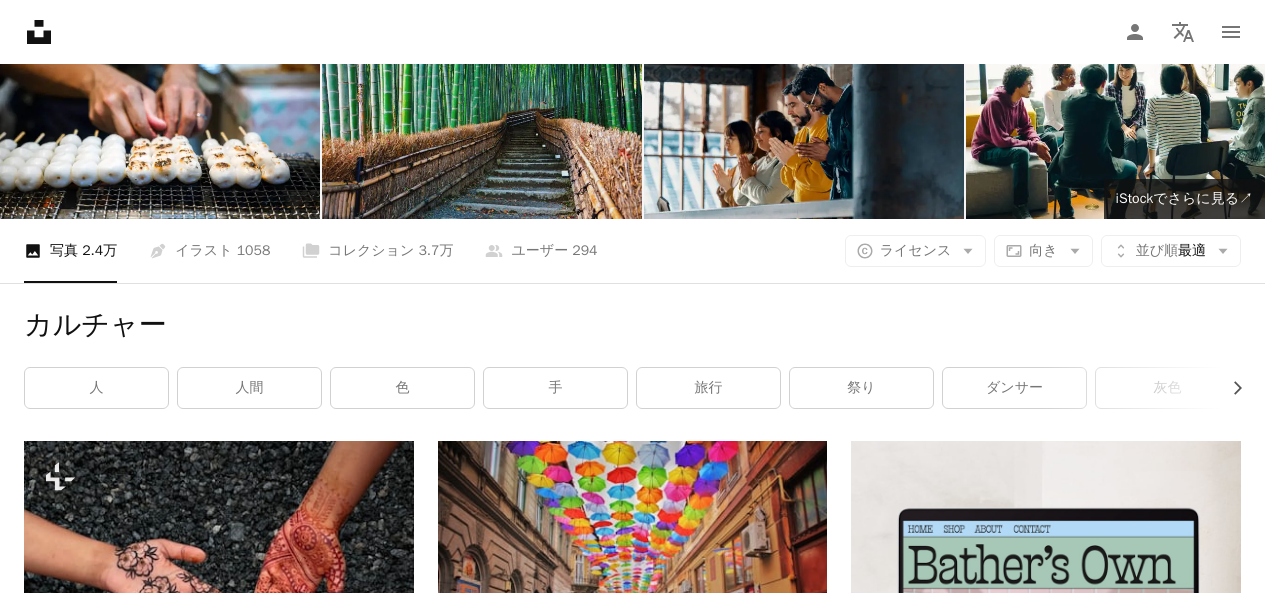 scroll, scrollTop: 0, scrollLeft: 0, axis: both 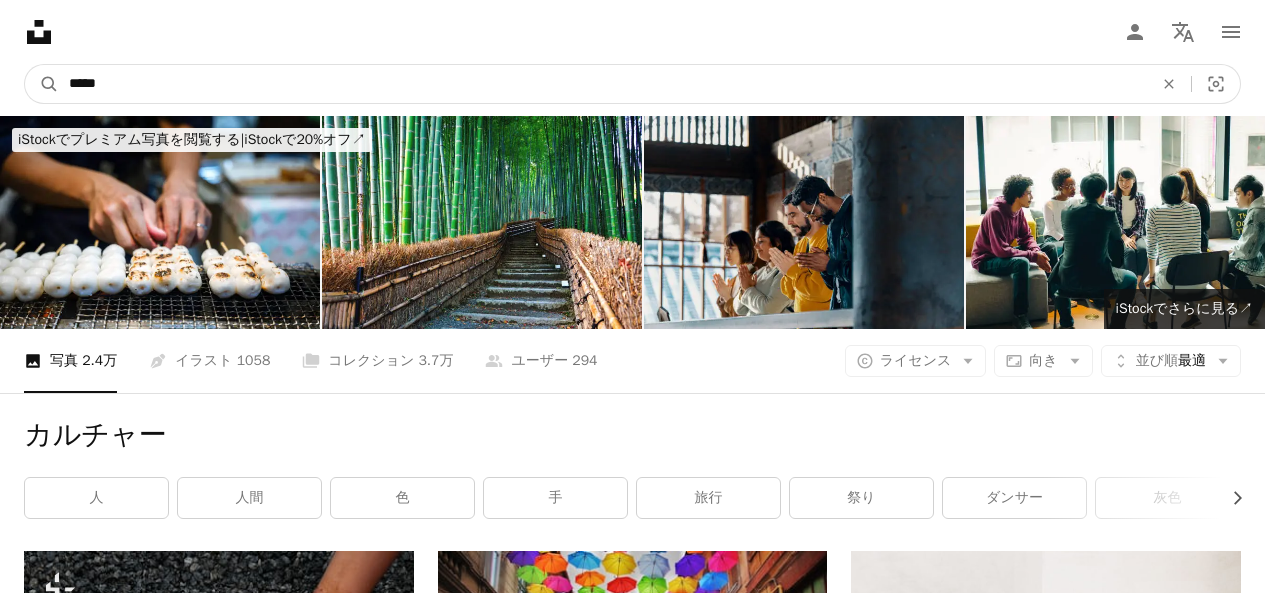 click on "*****" at bounding box center [603, 84] 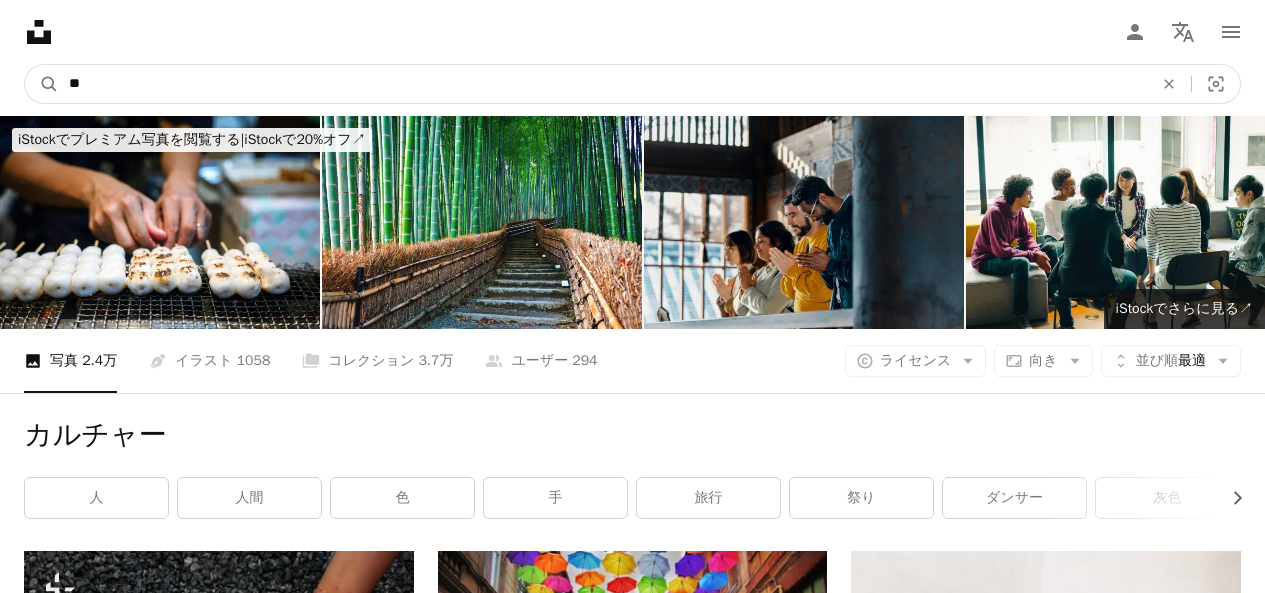 type on "*" 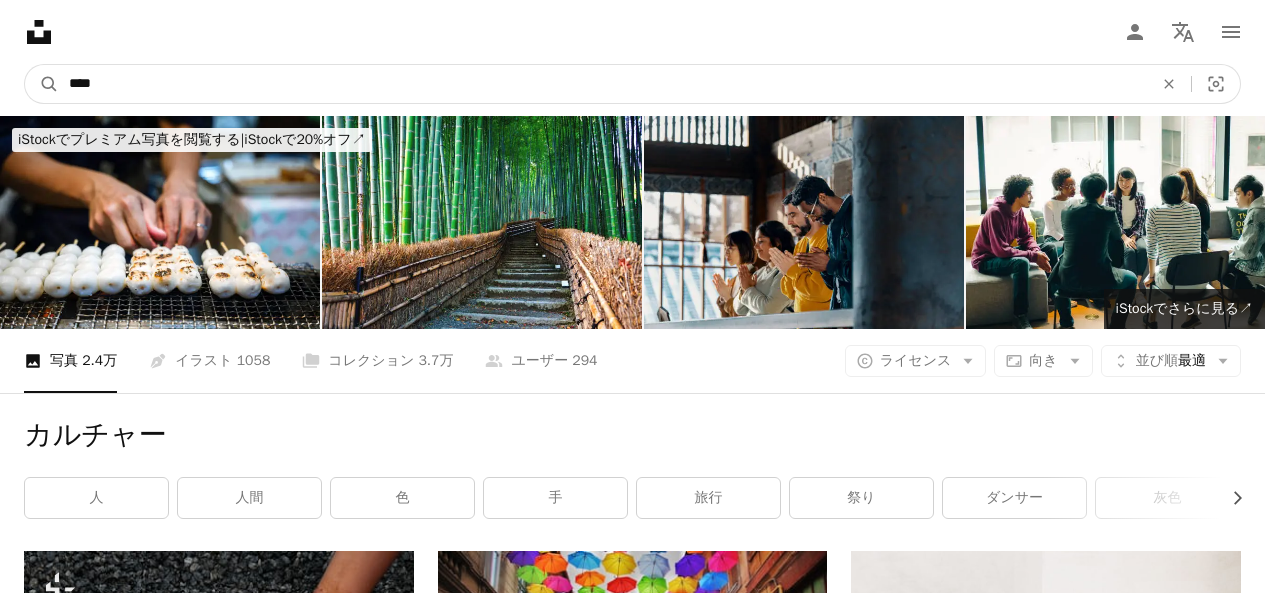 type on "****" 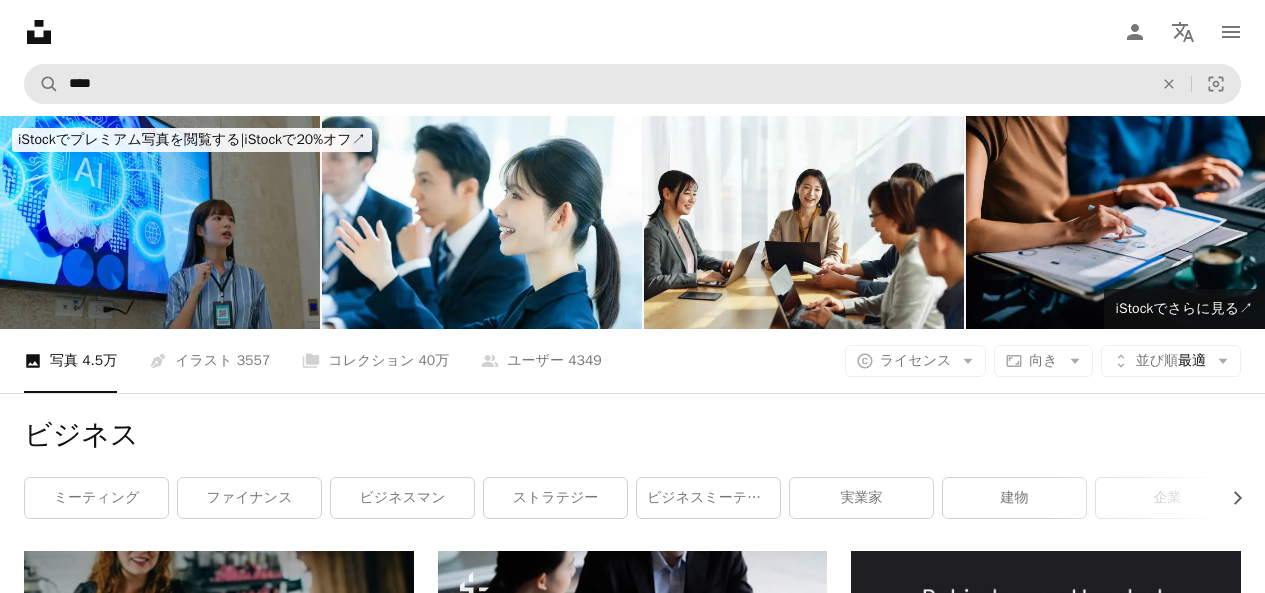 scroll, scrollTop: 0, scrollLeft: 0, axis: both 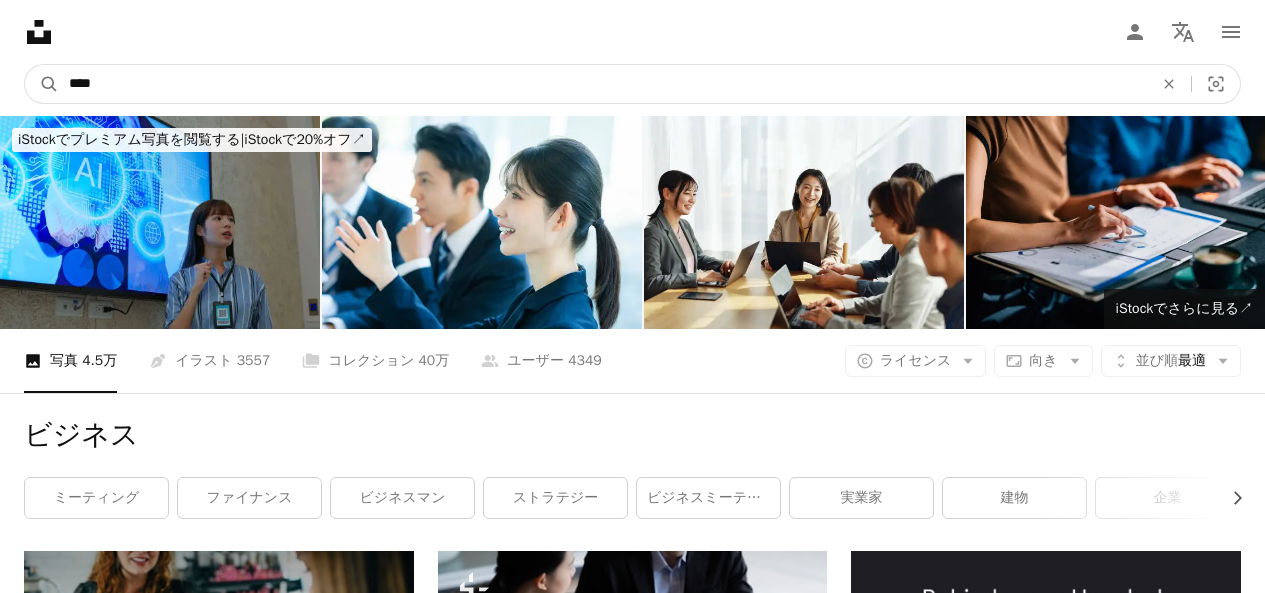 click on "****" at bounding box center [603, 84] 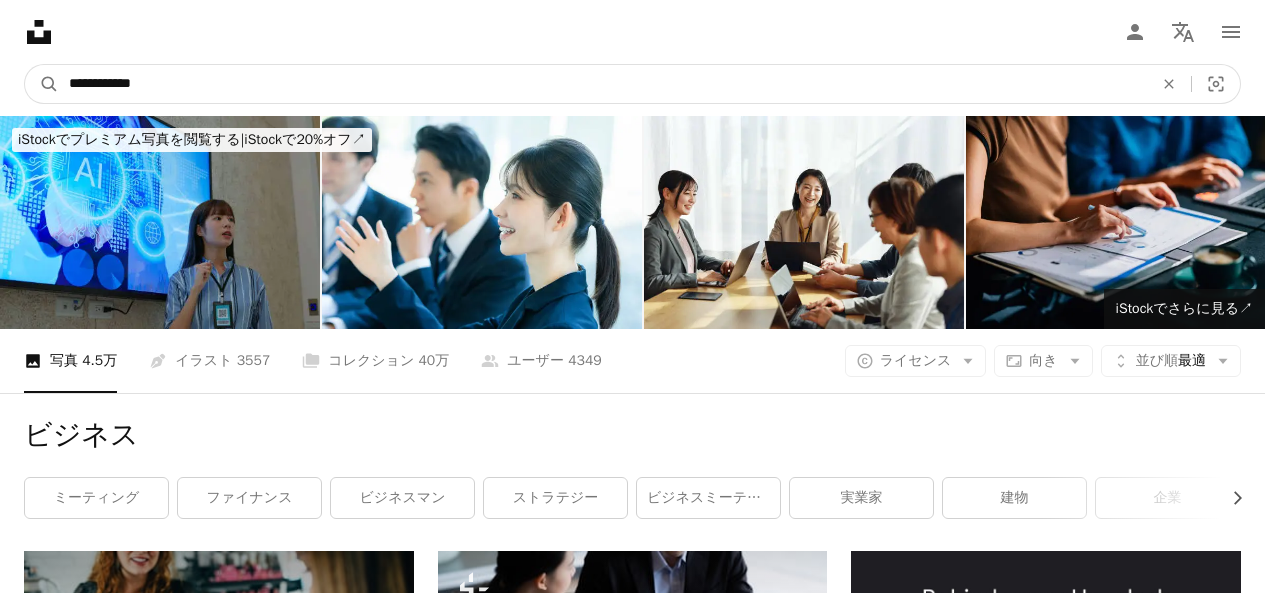 type on "**********" 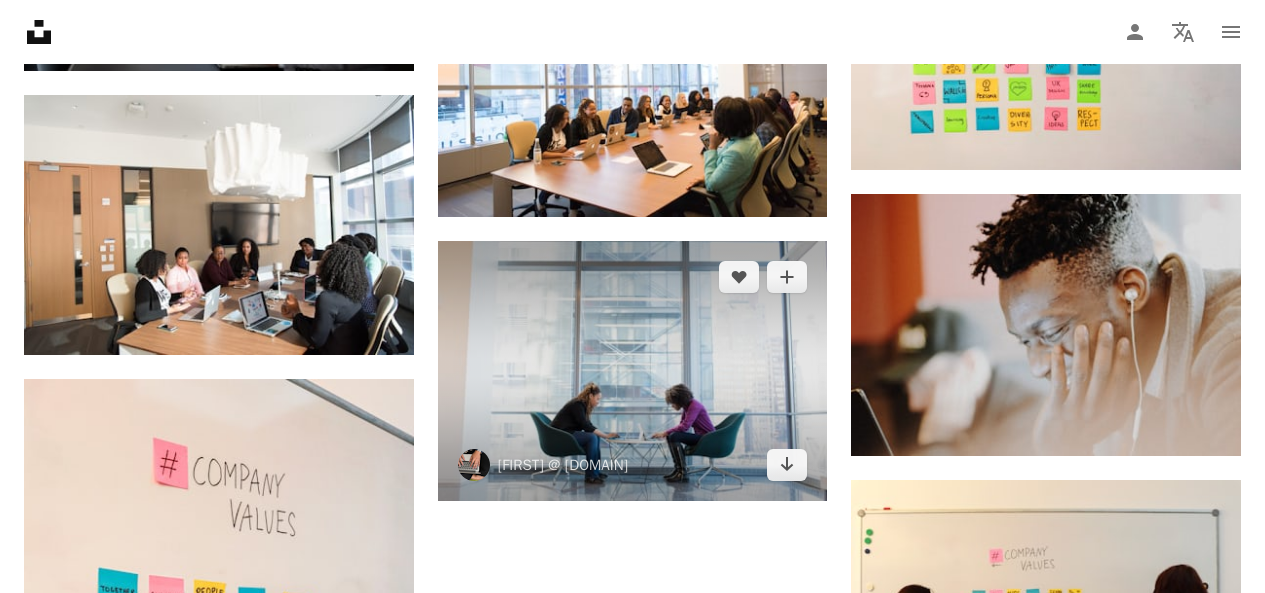 scroll, scrollTop: 2300, scrollLeft: 0, axis: vertical 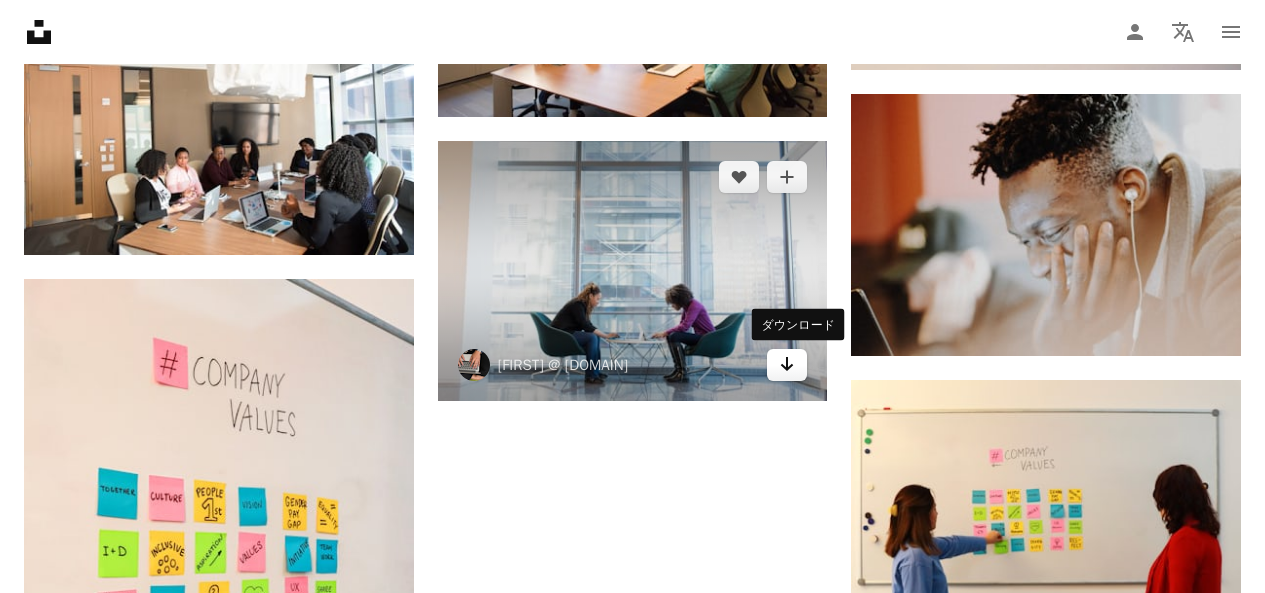 click on "Arrow pointing down" at bounding box center [787, 365] 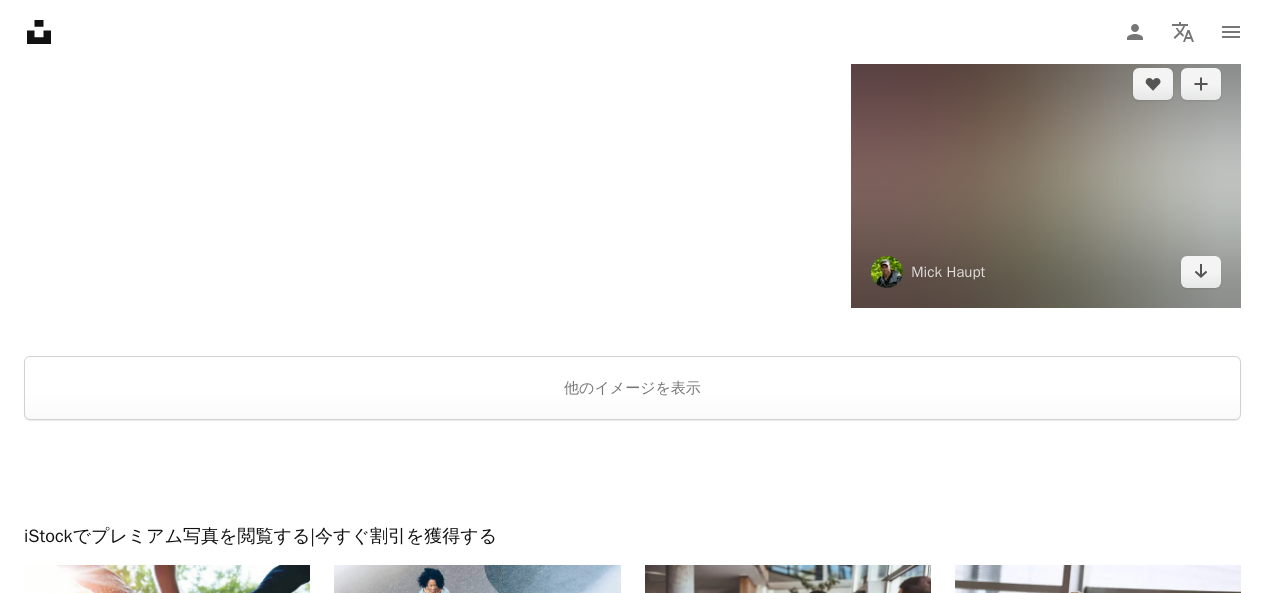 scroll, scrollTop: 3500, scrollLeft: 0, axis: vertical 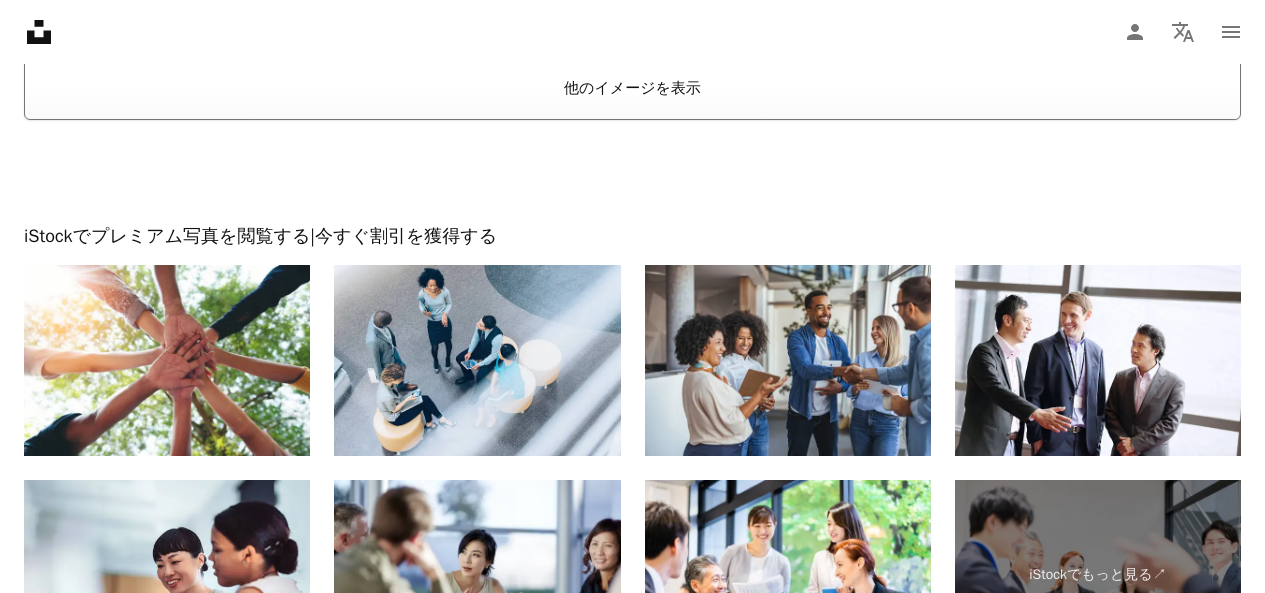 click on "他のイメージを表示" at bounding box center (632, 88) 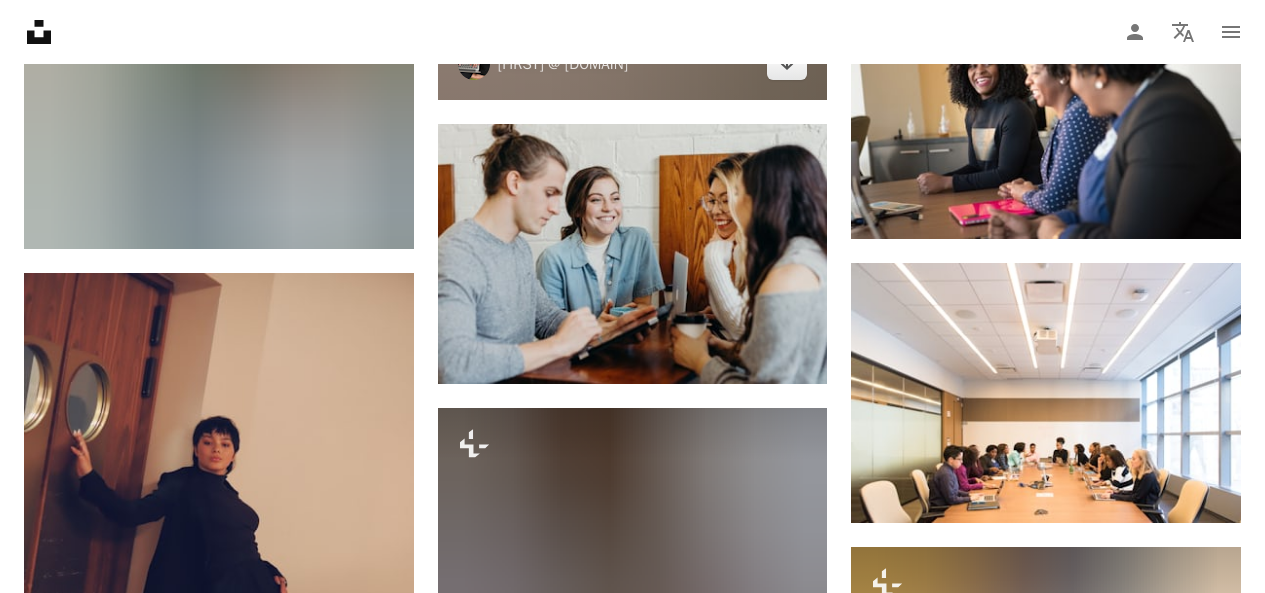 scroll, scrollTop: 4900, scrollLeft: 0, axis: vertical 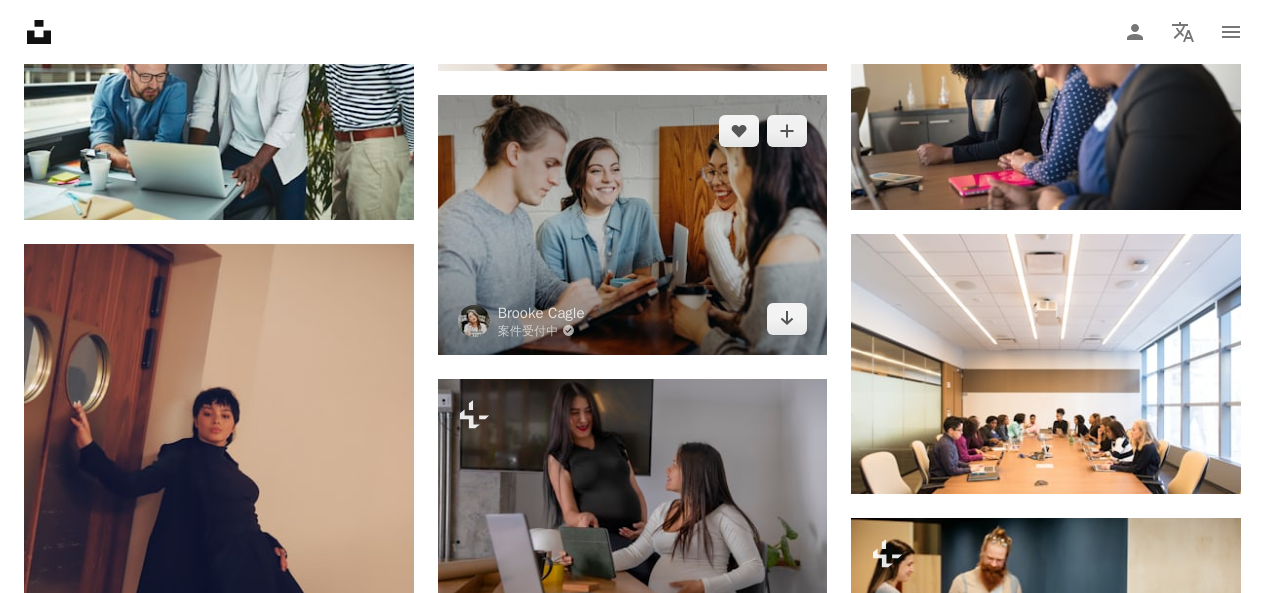 click at bounding box center [633, 225] 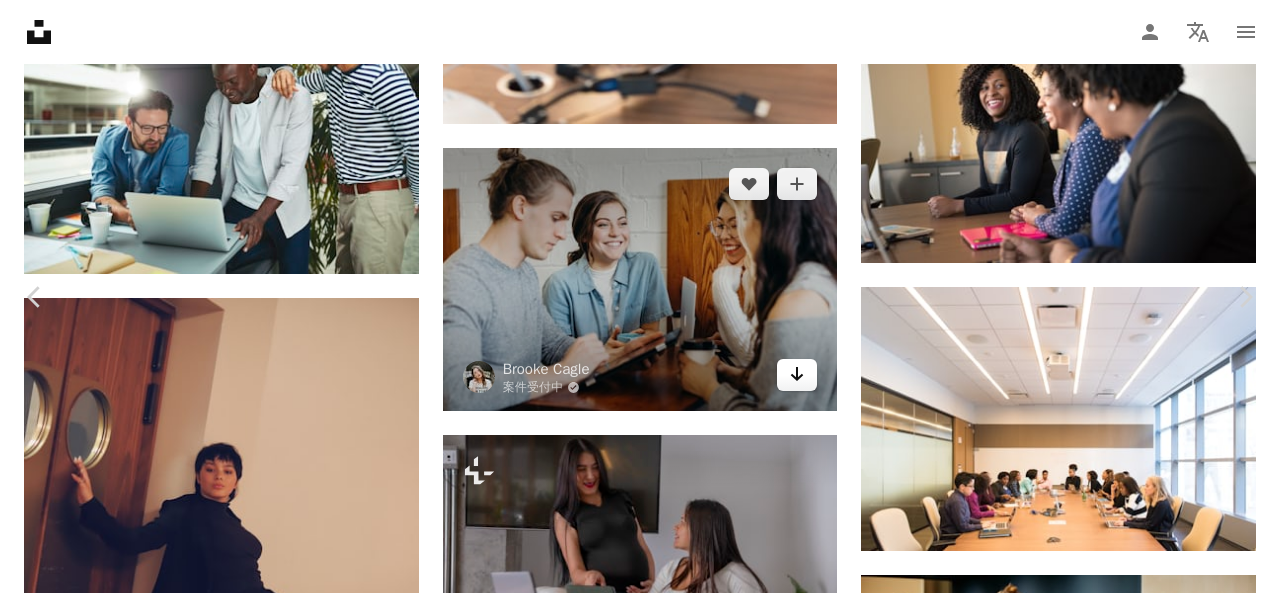 click on "An X shape Chevron left Chevron right" at bounding box center [640, 3699] 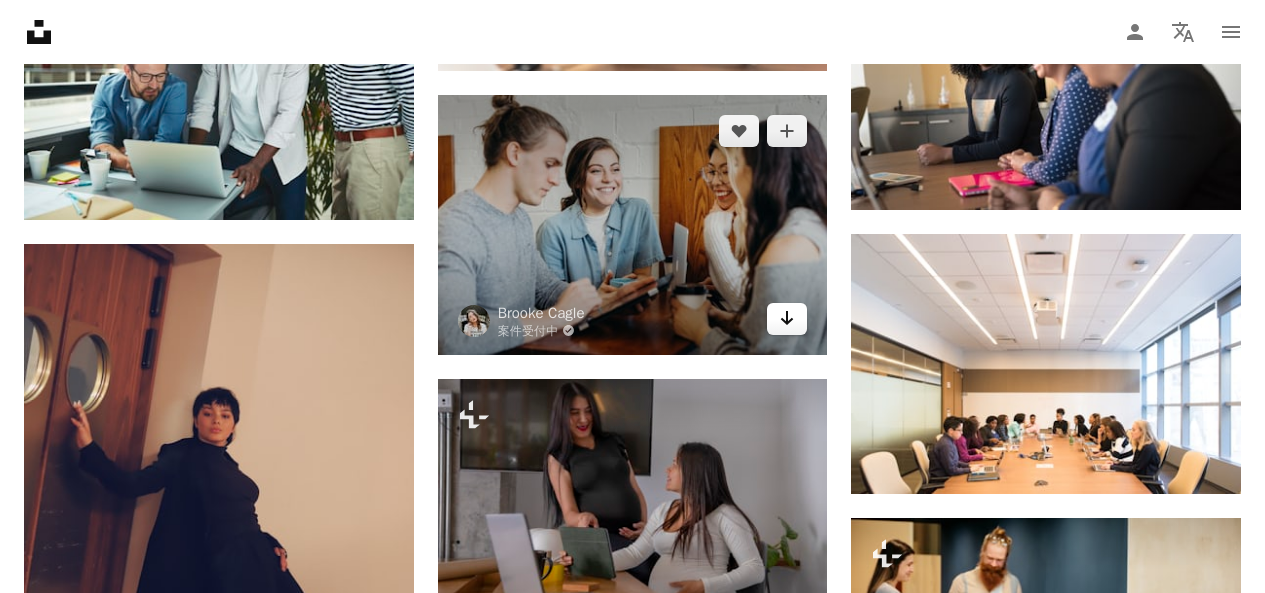 click on "Arrow pointing down" 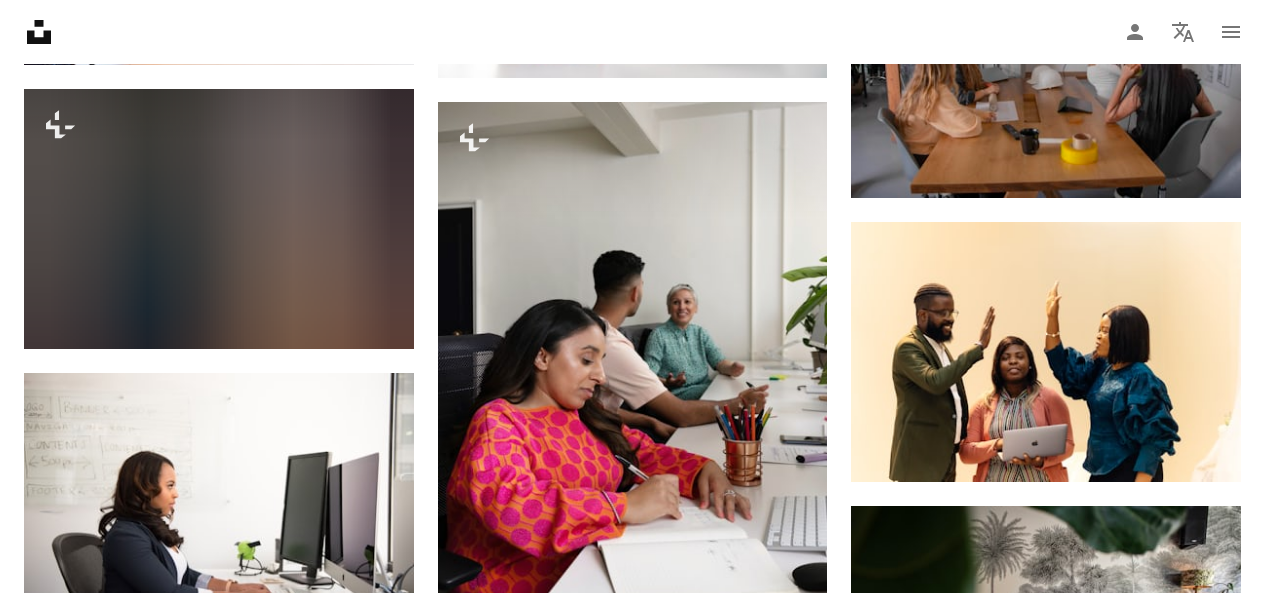 scroll, scrollTop: 8500, scrollLeft: 0, axis: vertical 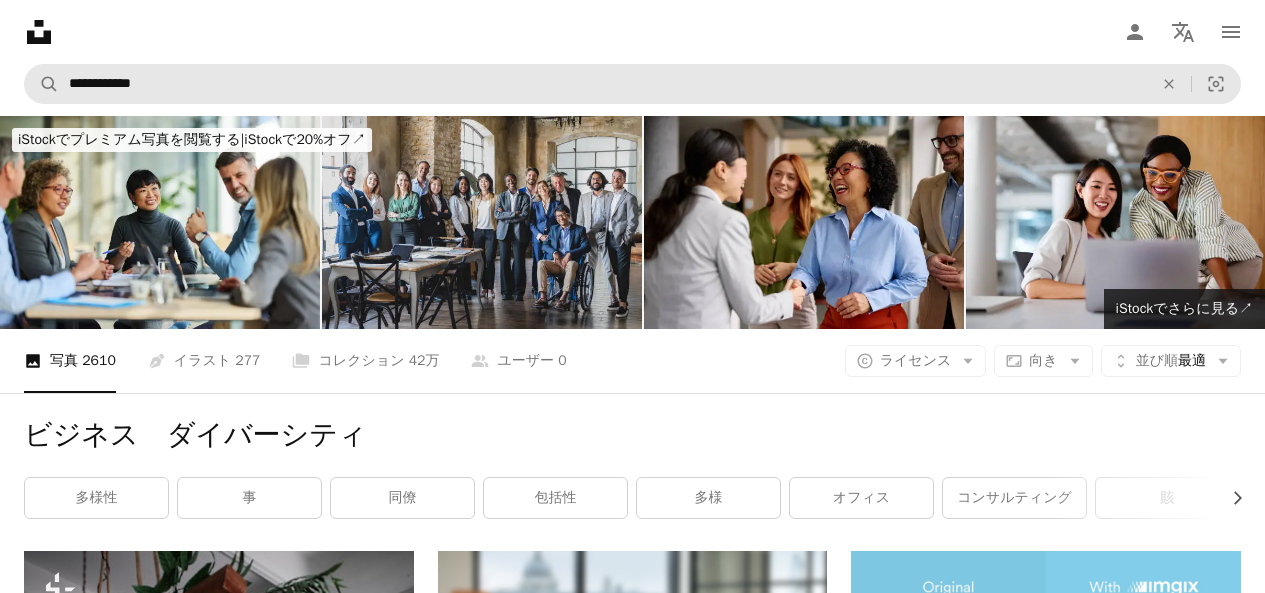 drag, startPoint x: 523, startPoint y: 62, endPoint x: 485, endPoint y: 73, distance: 39.56008 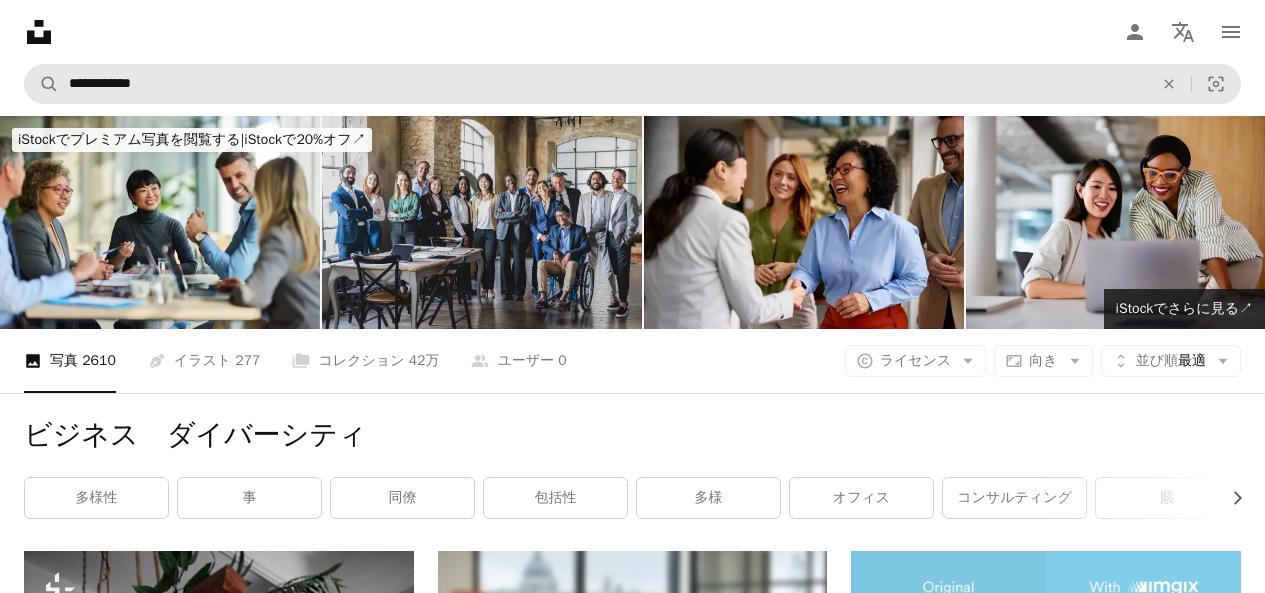 click on "Unsplash logo Unsplash ホーム A photo Pen Tool A compass A stack of folders Download Person Localization icon navigation menu" at bounding box center [632, 32] 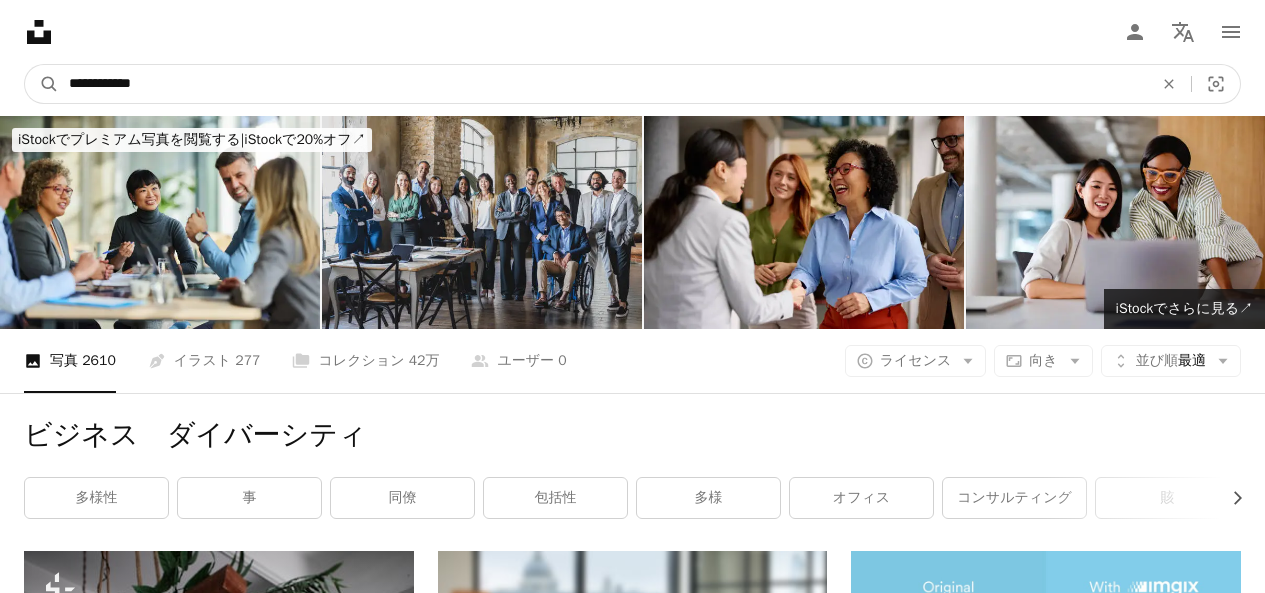 click on "**********" at bounding box center (603, 84) 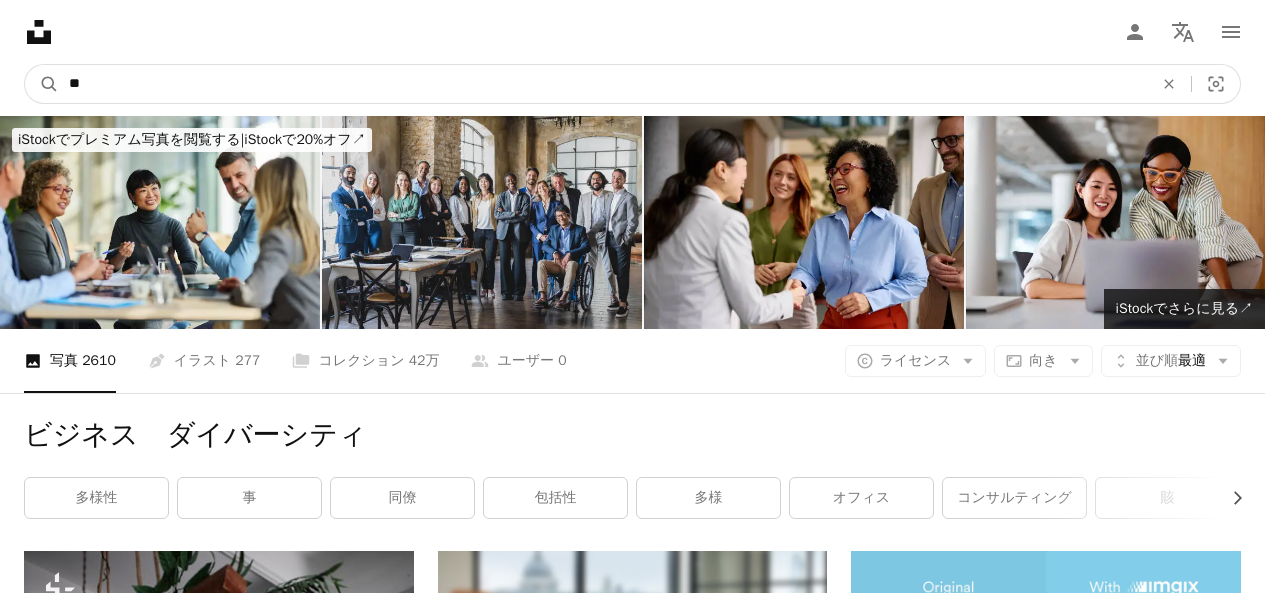 type on "*" 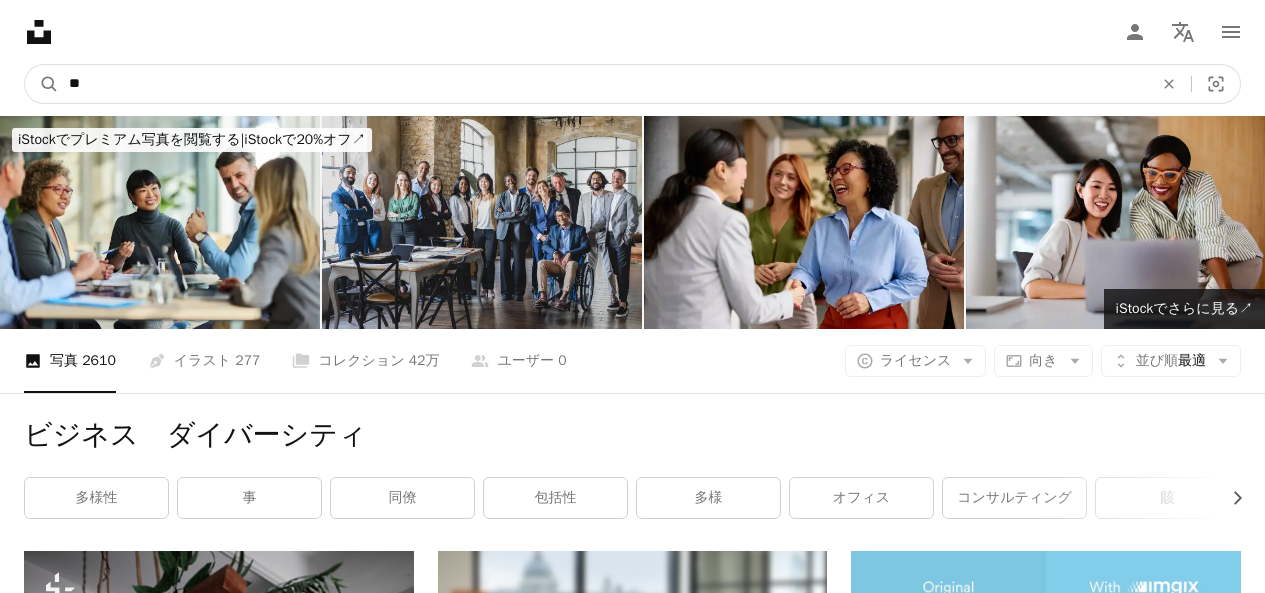 type on "*" 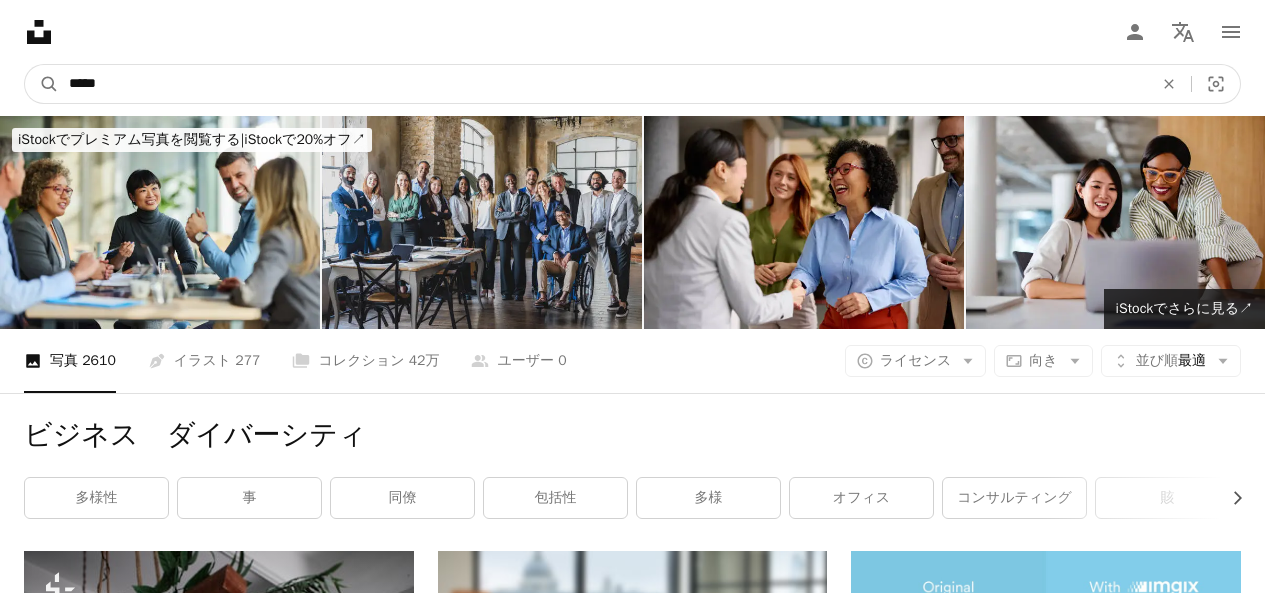 type on "*****" 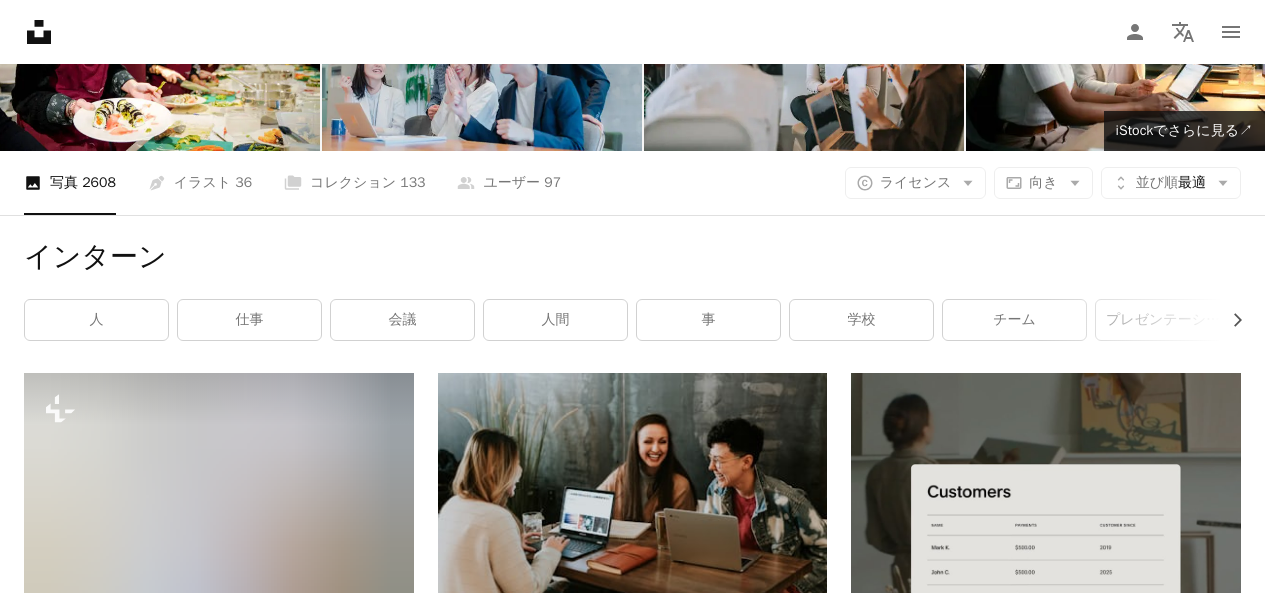 scroll, scrollTop: 300, scrollLeft: 0, axis: vertical 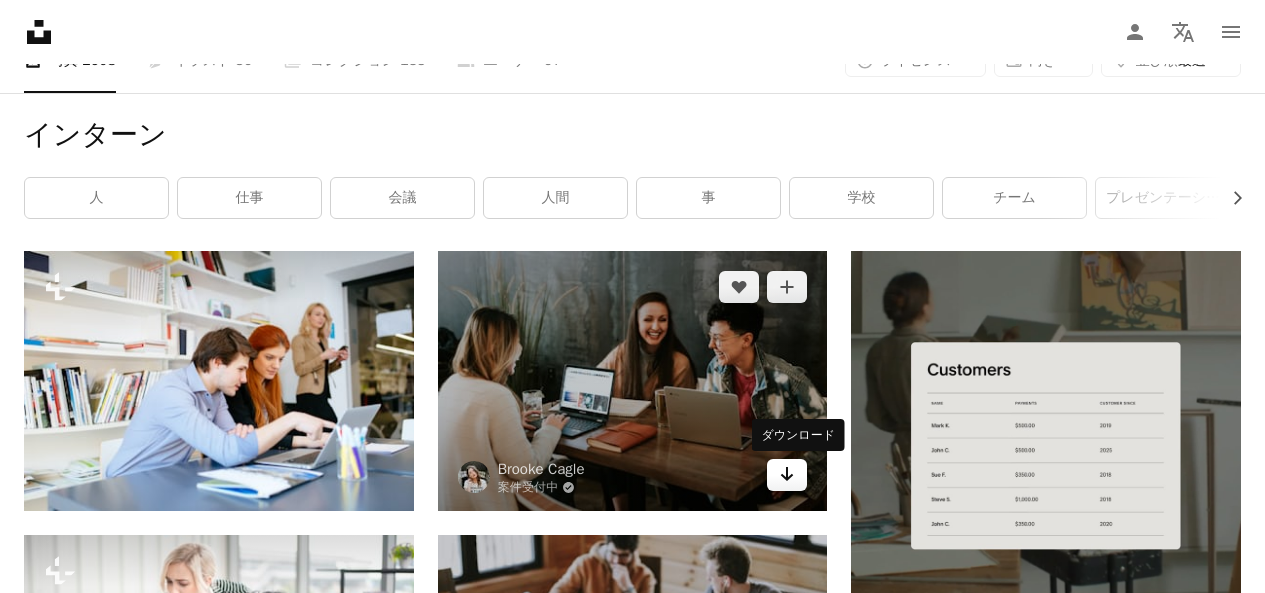 click on "Arrow pointing down" 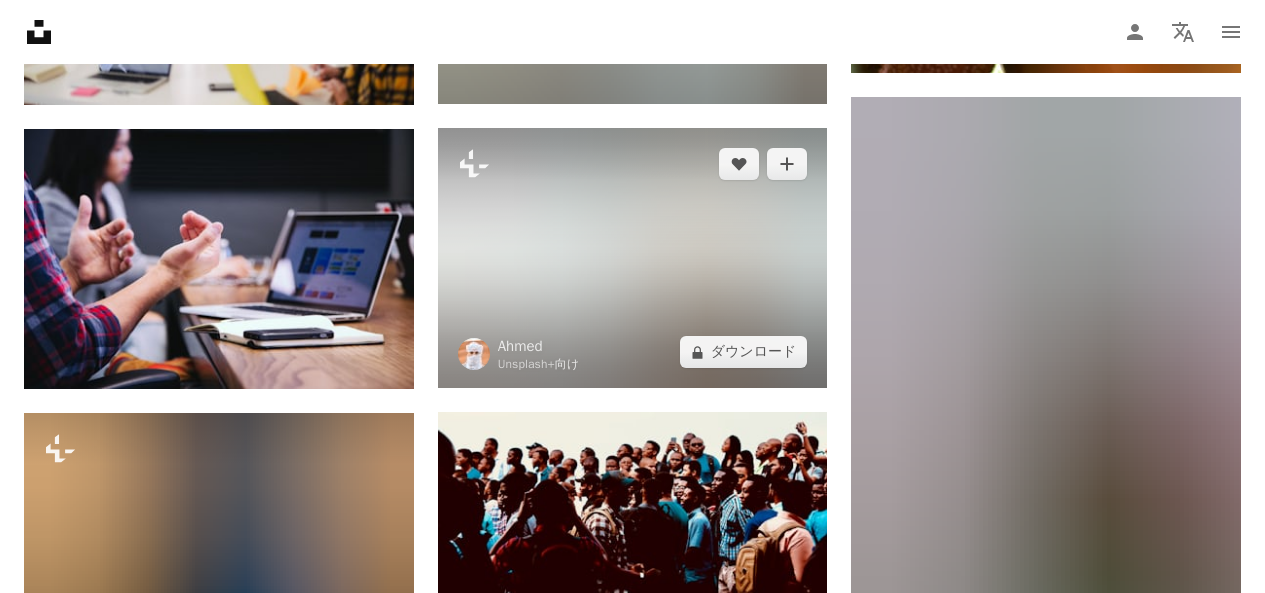 scroll, scrollTop: 1300, scrollLeft: 0, axis: vertical 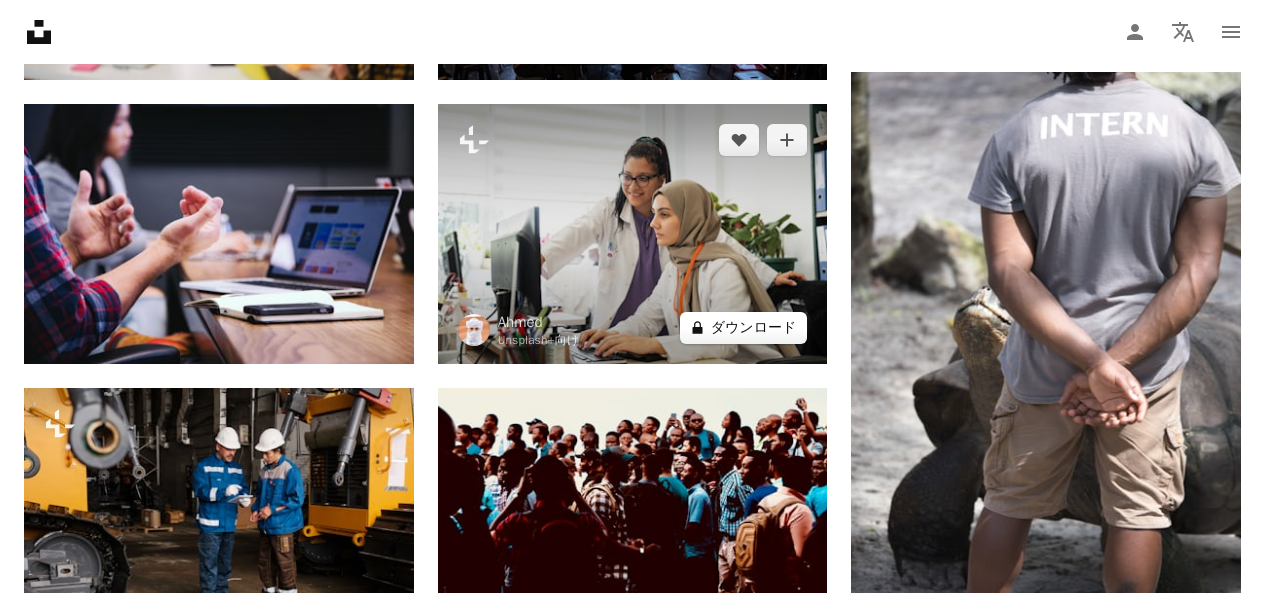 click on "A lock ダウンロード" at bounding box center [744, 328] 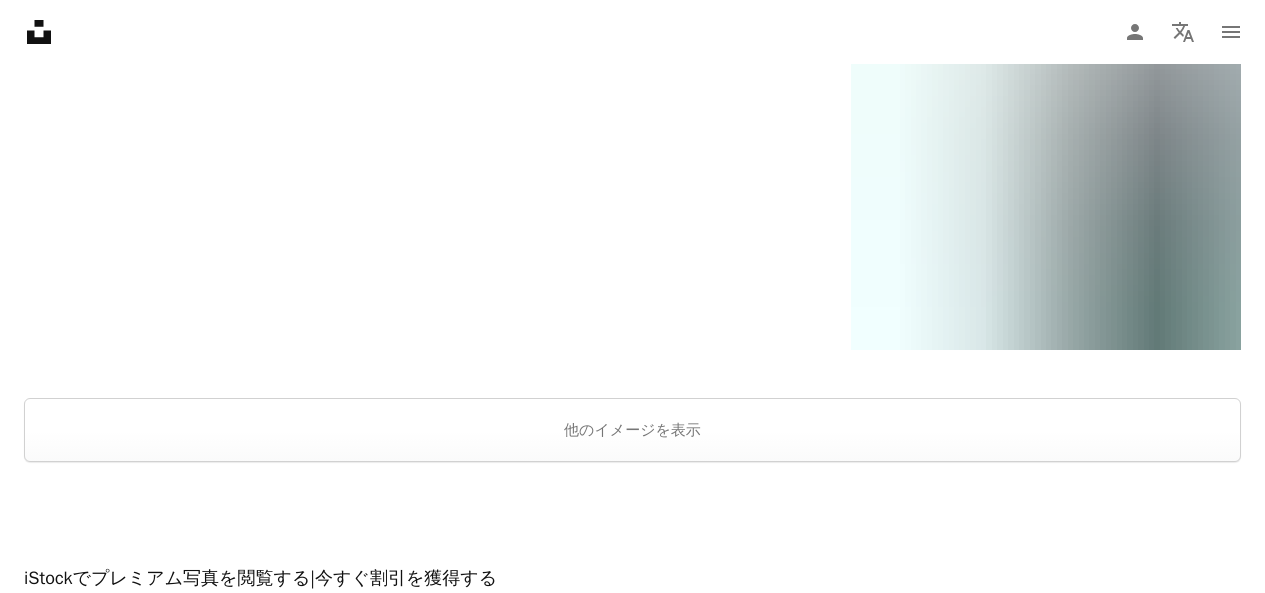 scroll, scrollTop: 3700, scrollLeft: 0, axis: vertical 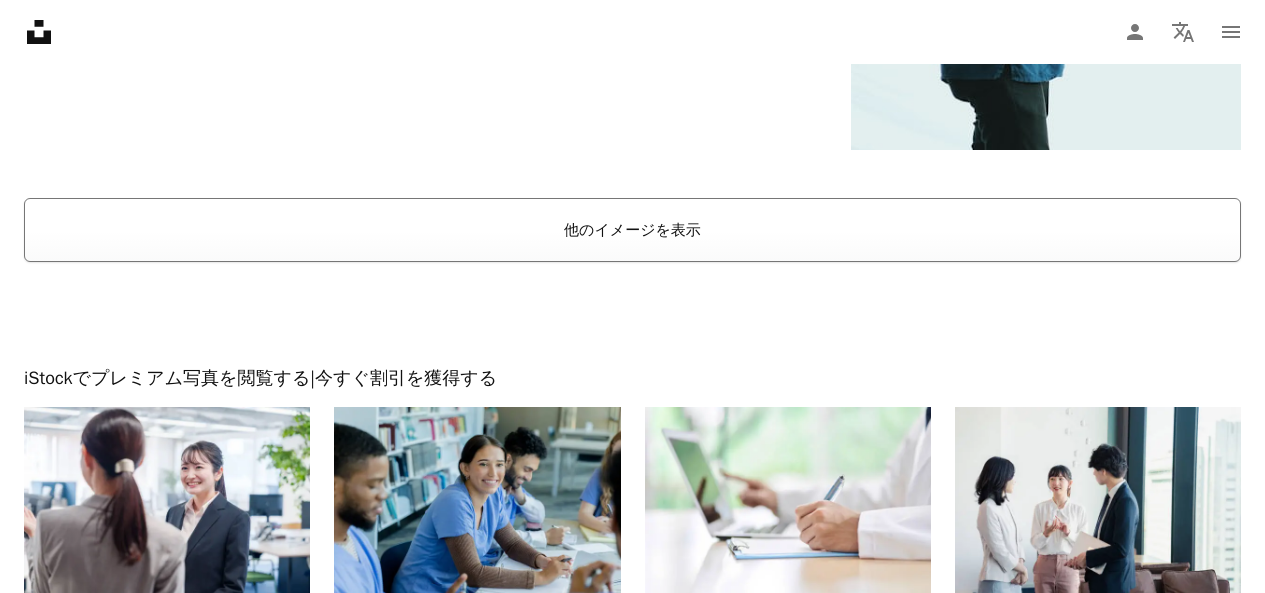 click on "他のイメージを表示" at bounding box center [632, 230] 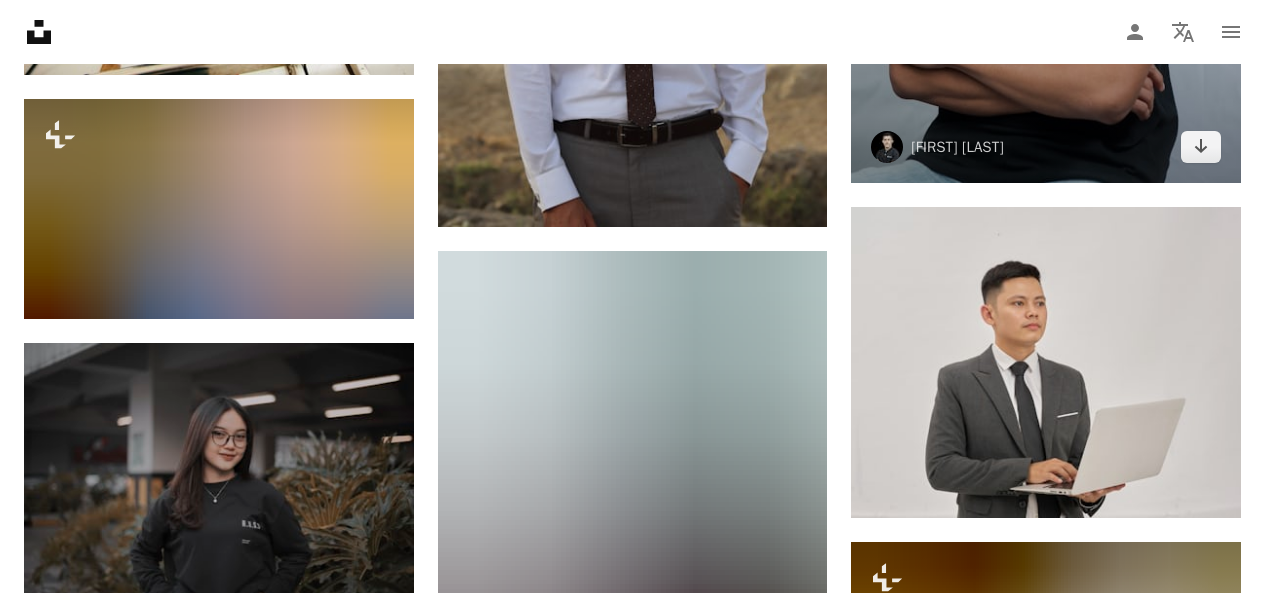 scroll, scrollTop: 8100, scrollLeft: 0, axis: vertical 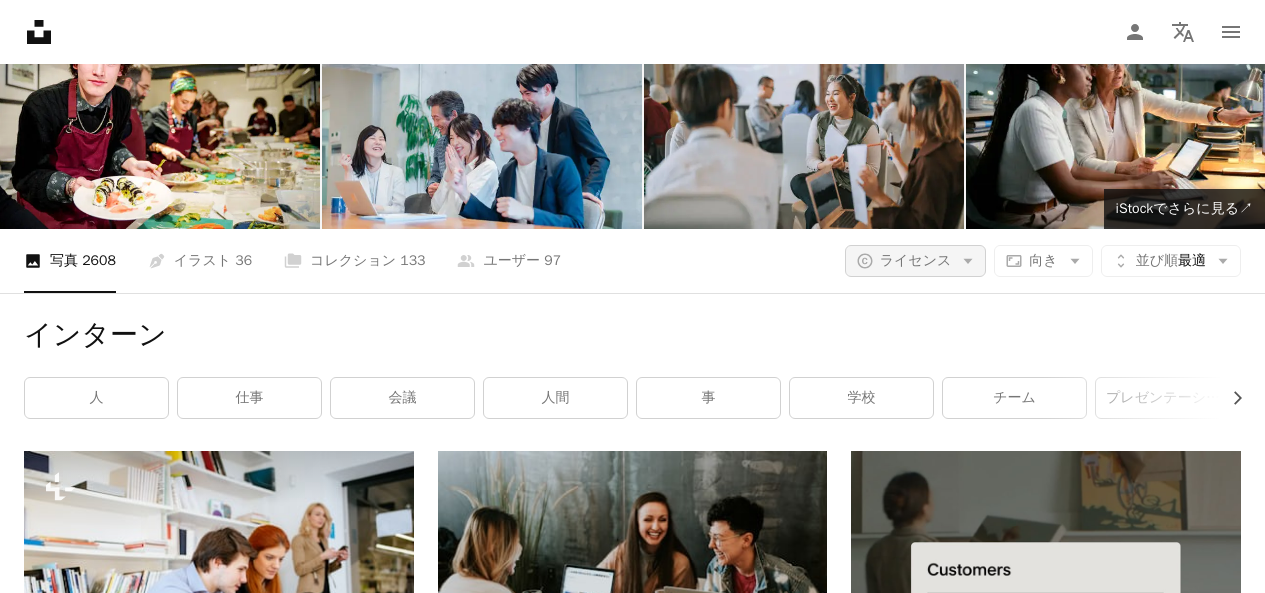 click on "A copyright icon © ライセンス Arrow down" at bounding box center (916, 261) 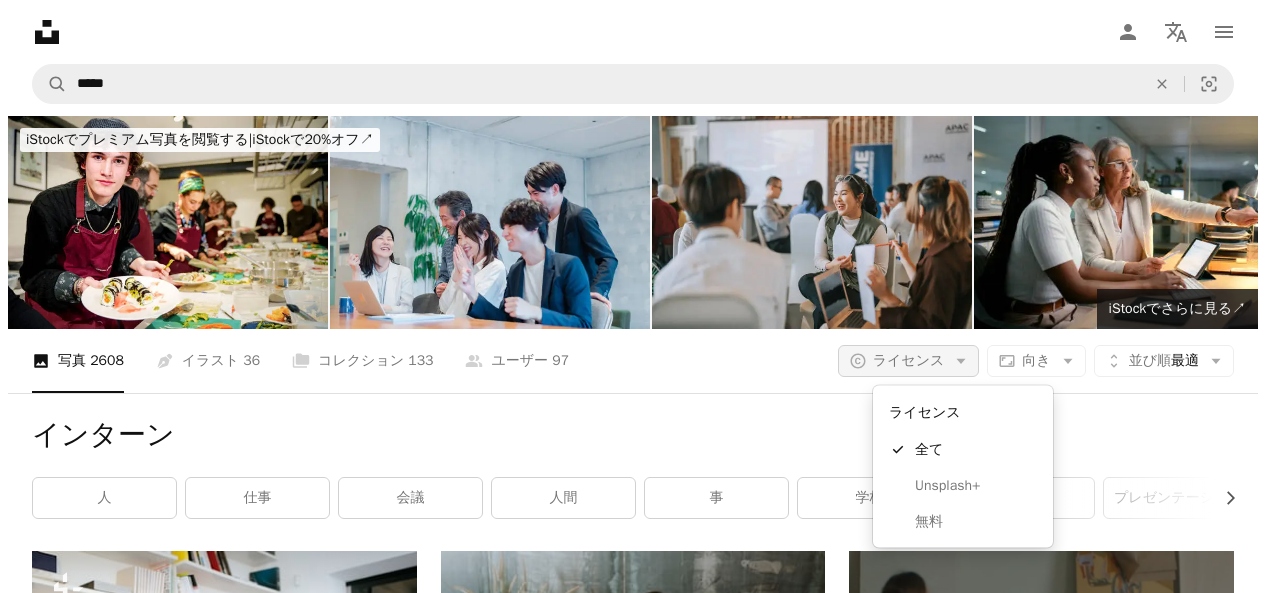 scroll, scrollTop: 0, scrollLeft: 0, axis: both 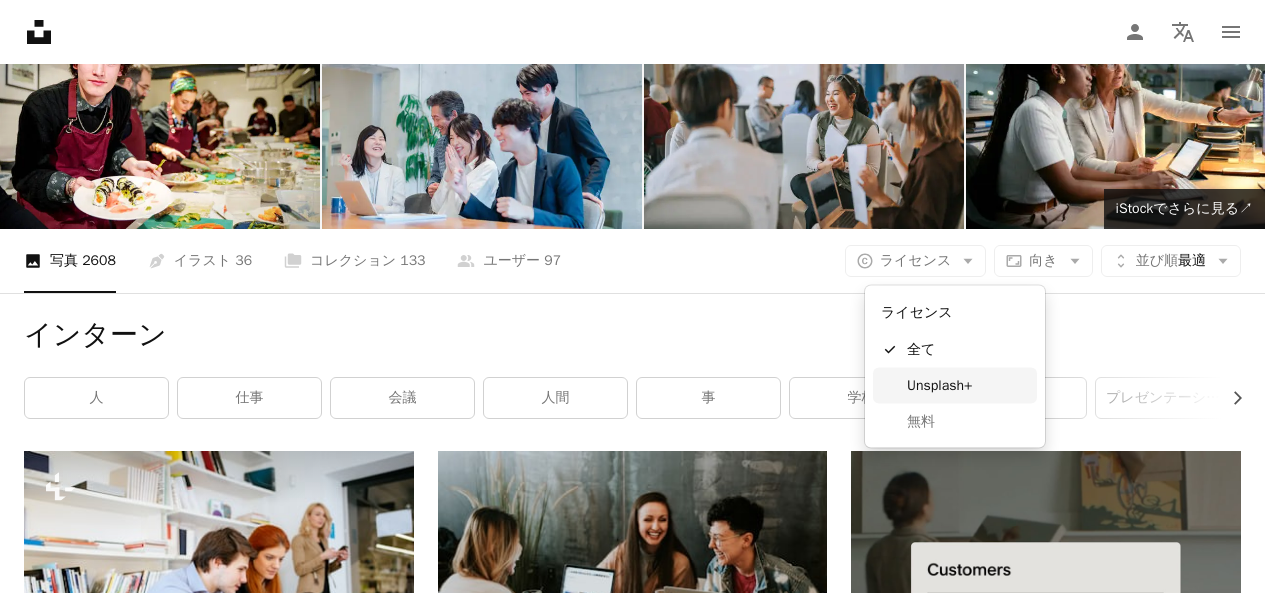 click on "無料" at bounding box center (955, 421) 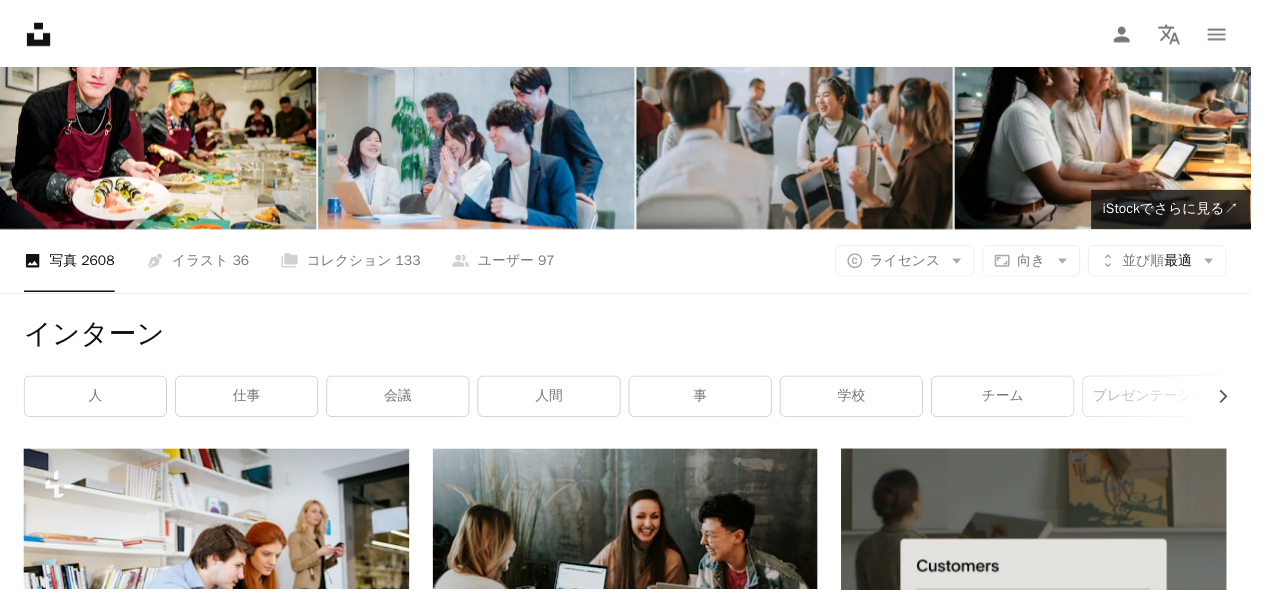 scroll, scrollTop: 100, scrollLeft: 0, axis: vertical 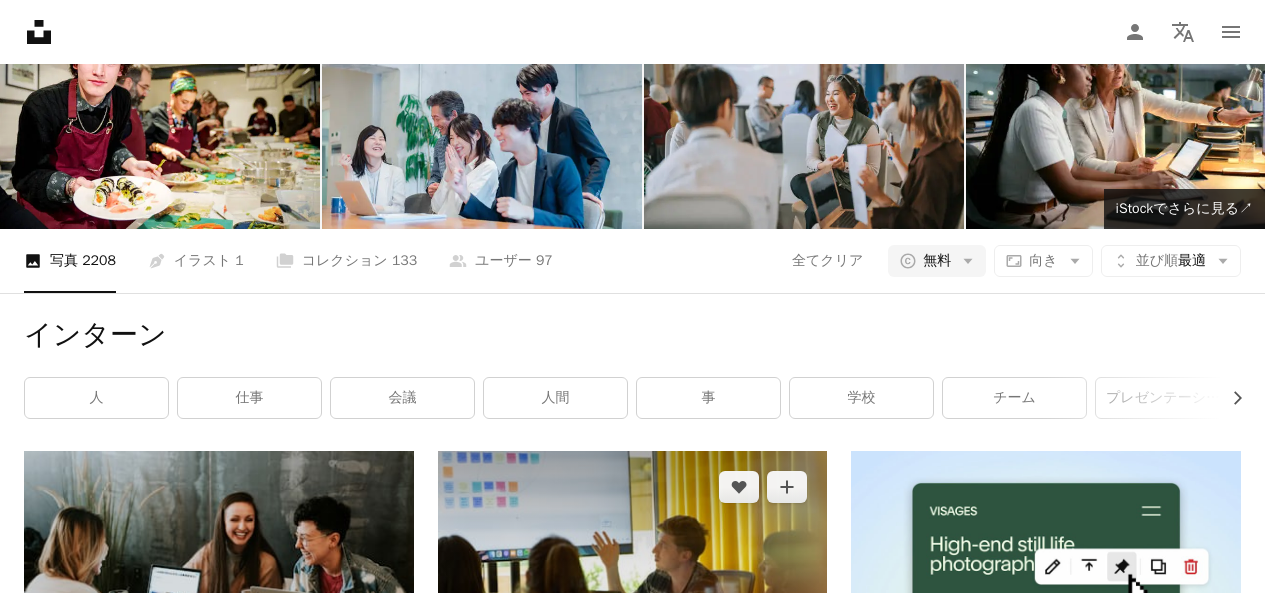 click on "Arrow pointing down" 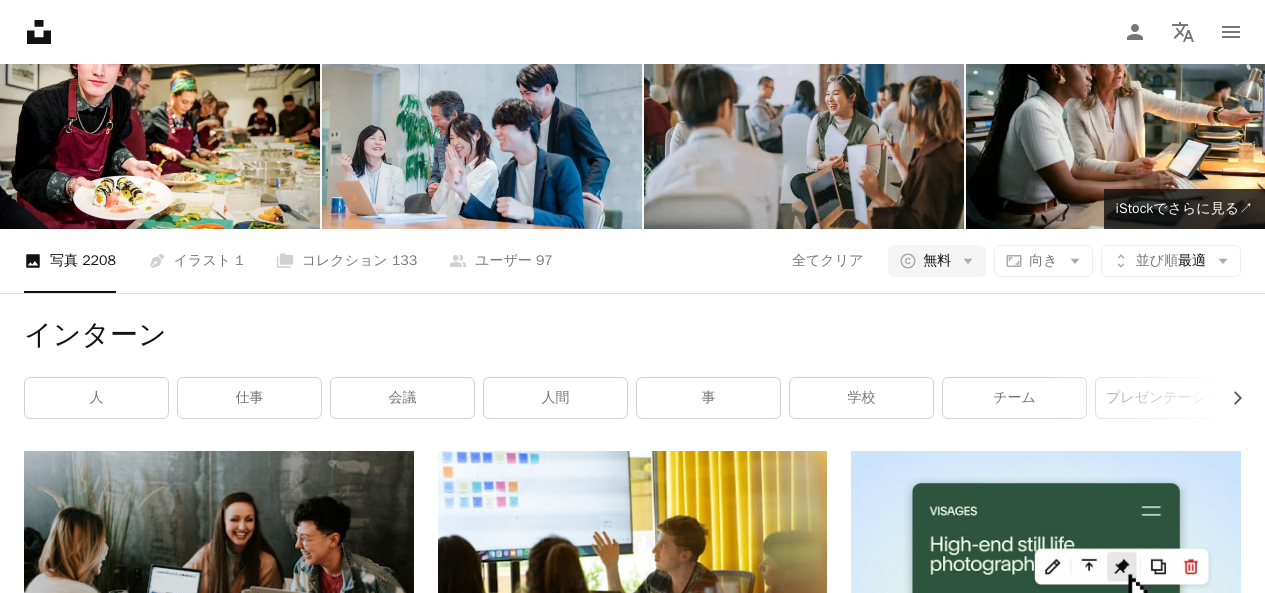 drag, startPoint x: 455, startPoint y: 79, endPoint x: 0, endPoint y: 53, distance: 455.74225 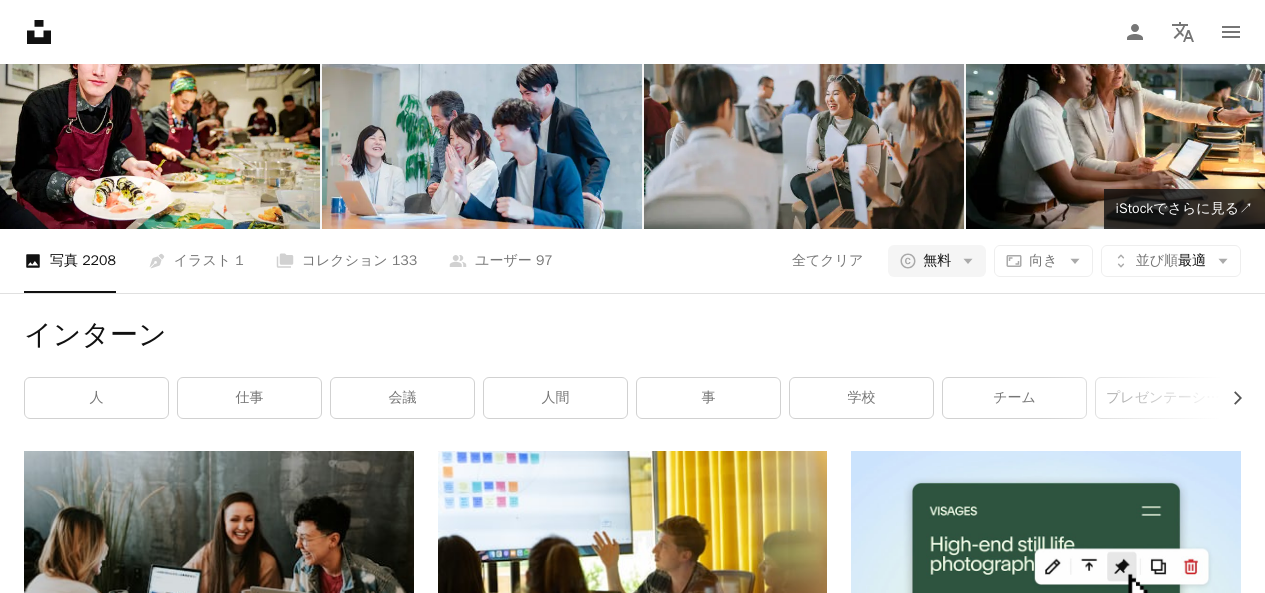 type on "*" 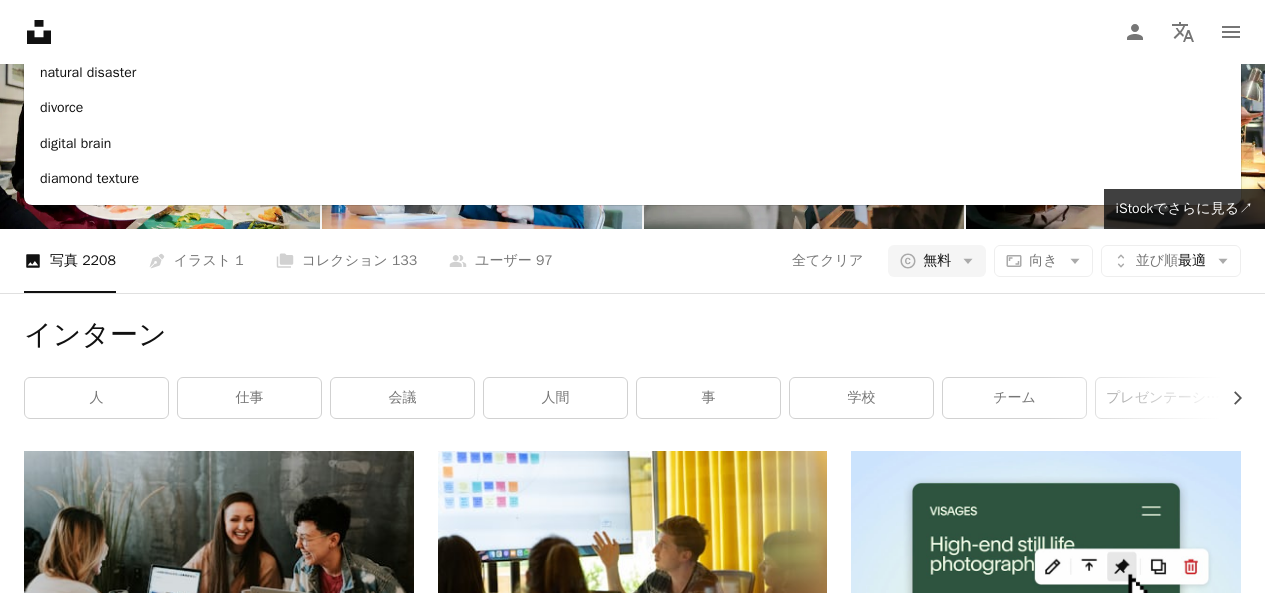 type on "*********" 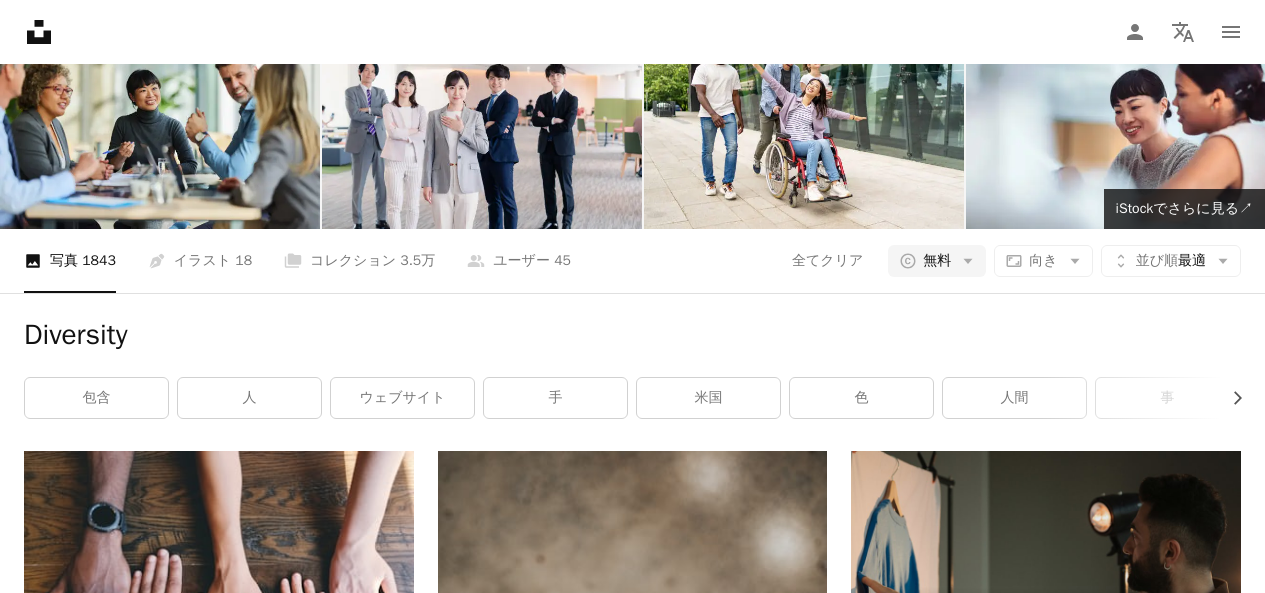 scroll, scrollTop: 4400, scrollLeft: 0, axis: vertical 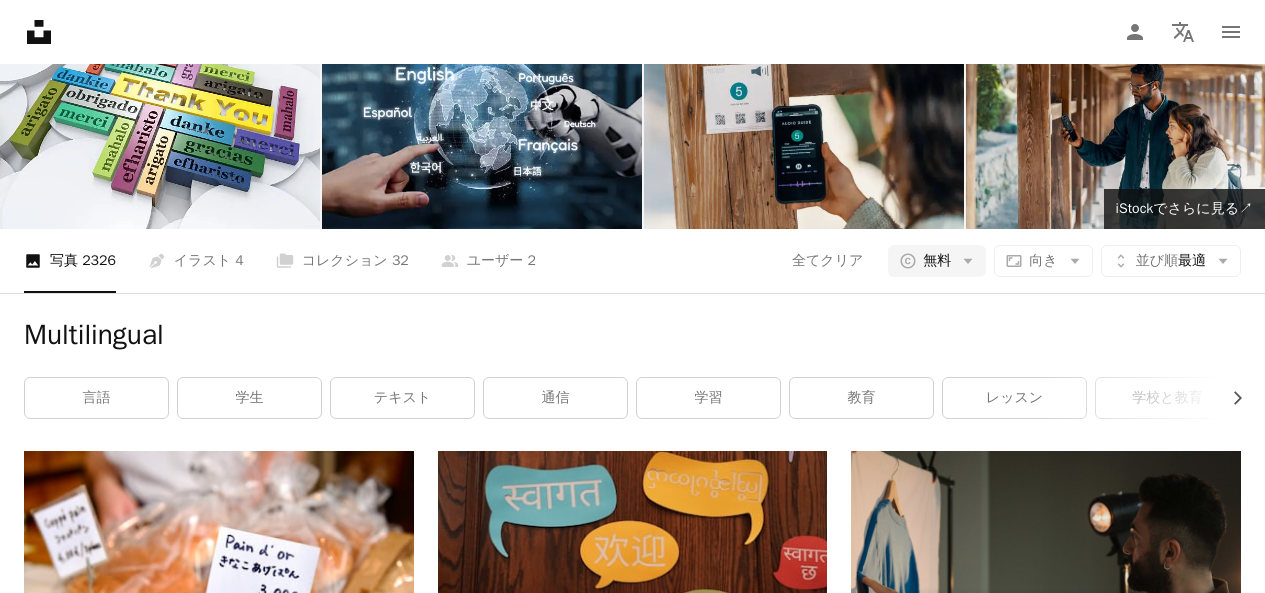 drag, startPoint x: 265, startPoint y: 99, endPoint x: 0, endPoint y: 73, distance: 266.27243 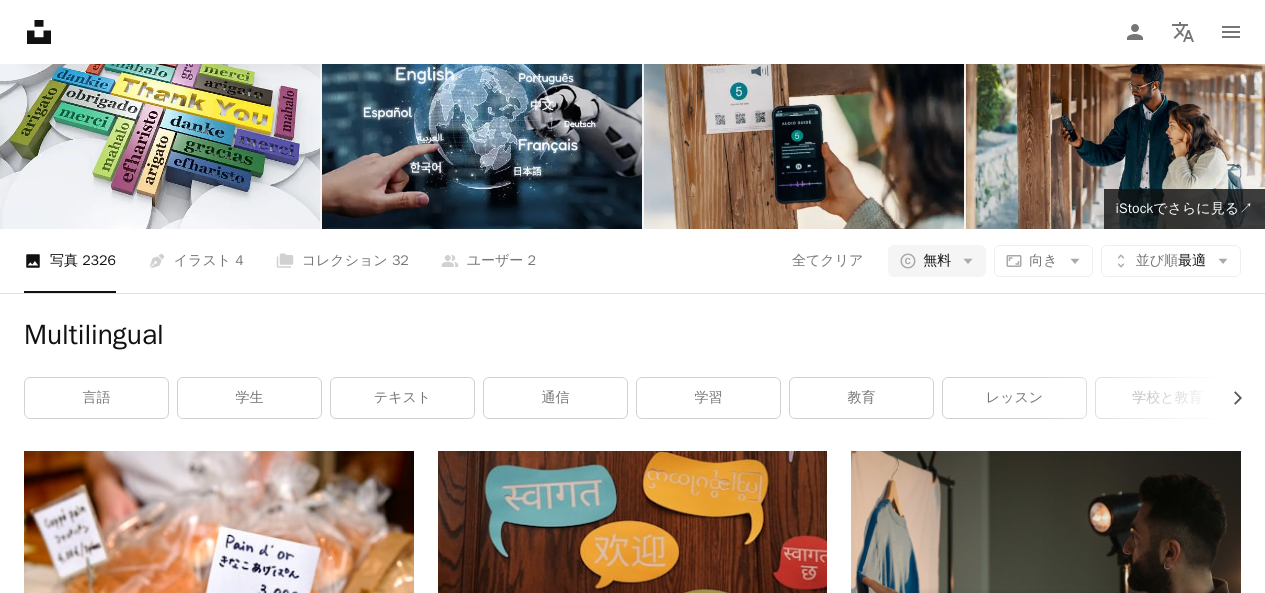 type on "**********" 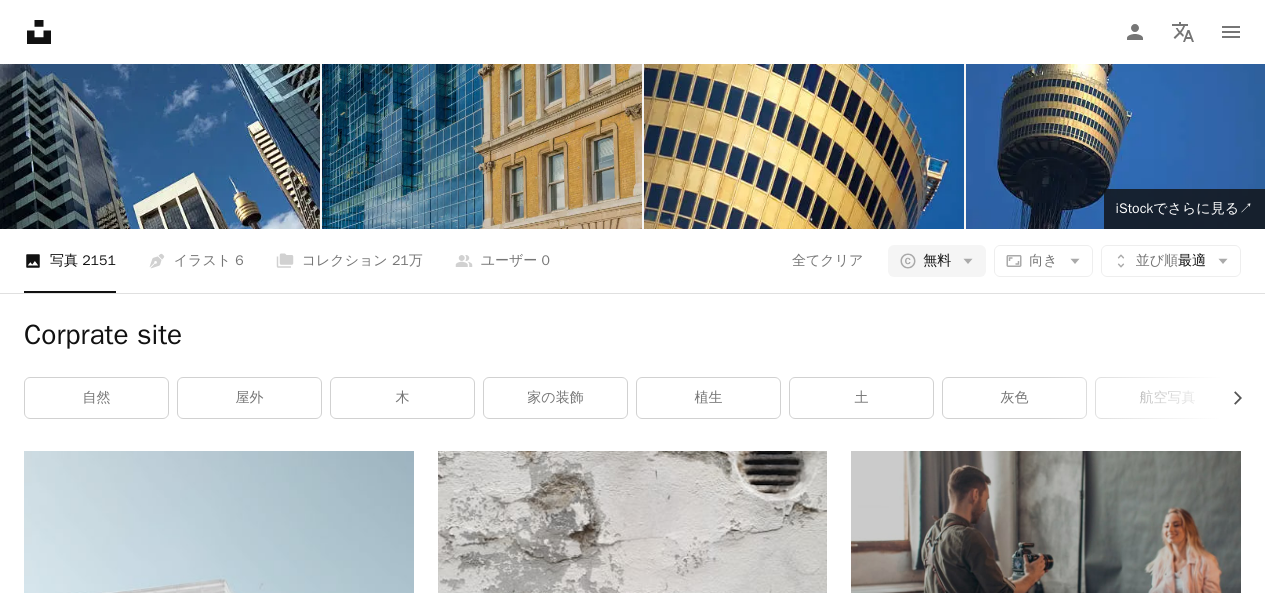 scroll, scrollTop: 0, scrollLeft: 0, axis: both 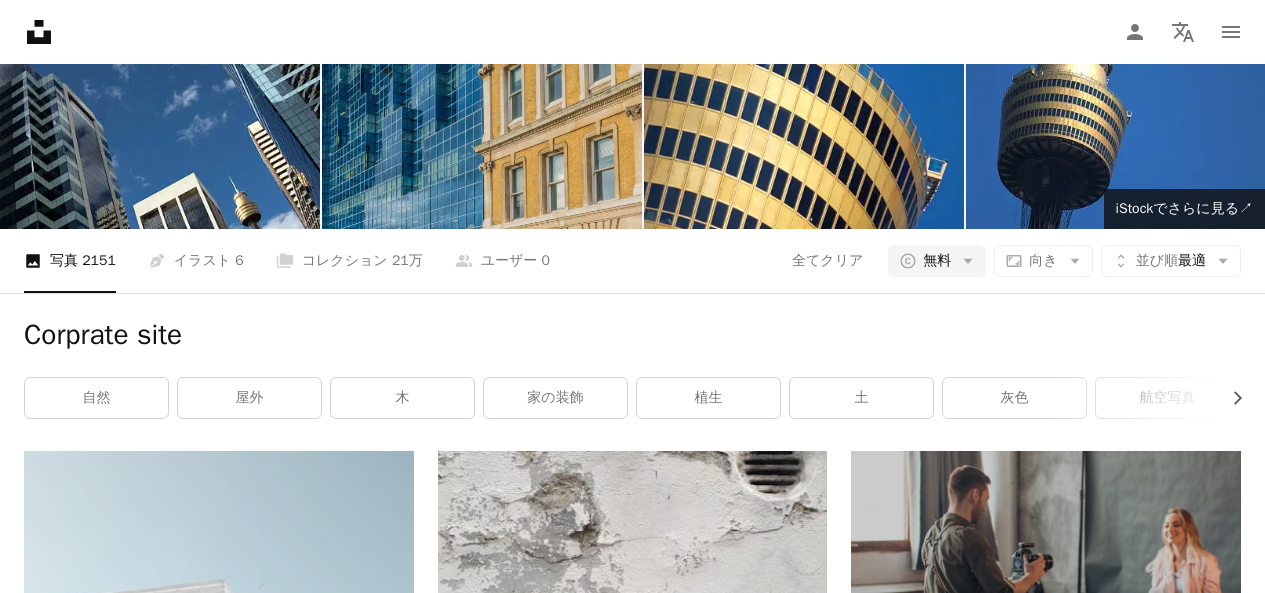 drag, startPoint x: 245, startPoint y: 75, endPoint x: 38, endPoint y: 76, distance: 207.00241 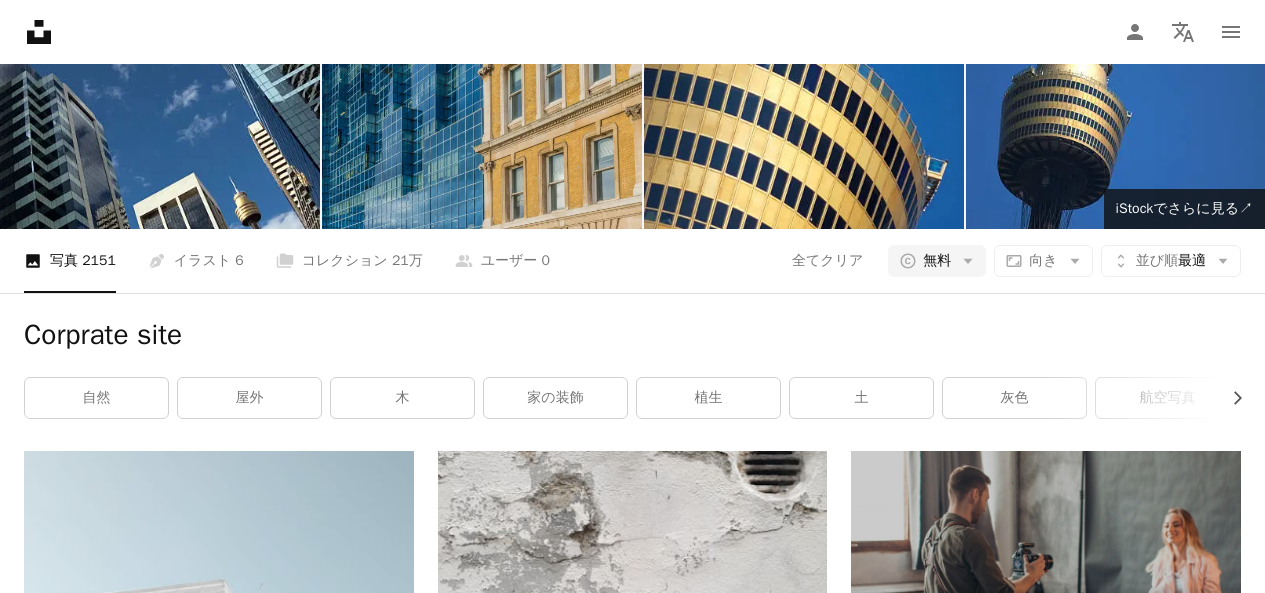 type on "******" 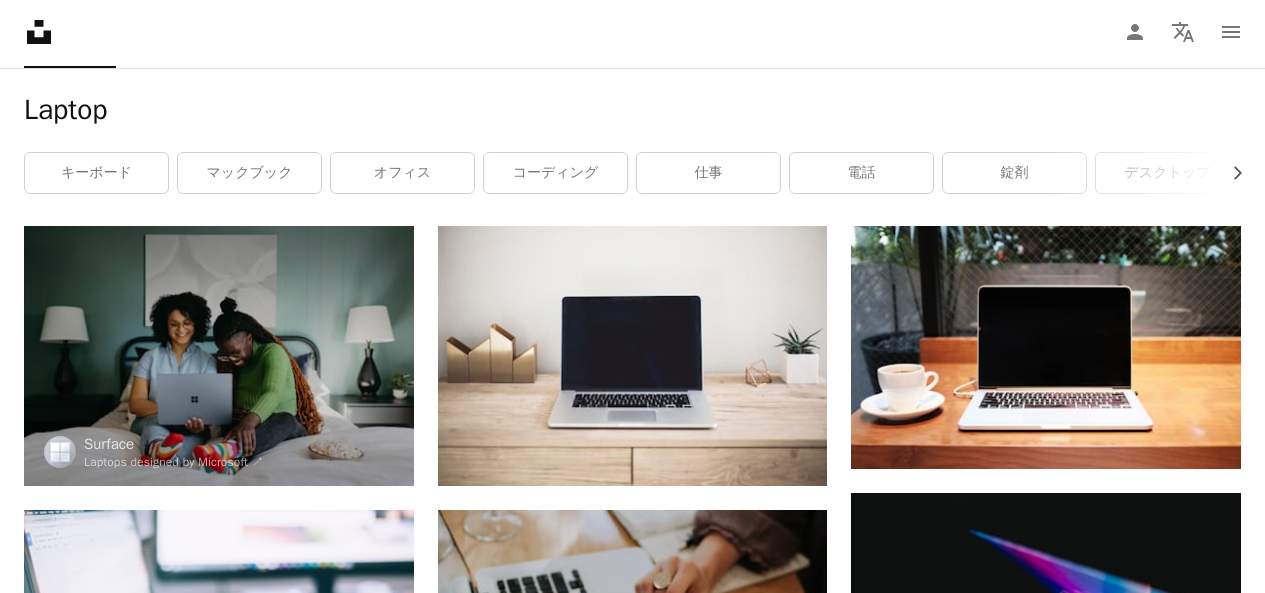 scroll, scrollTop: 5600, scrollLeft: 0, axis: vertical 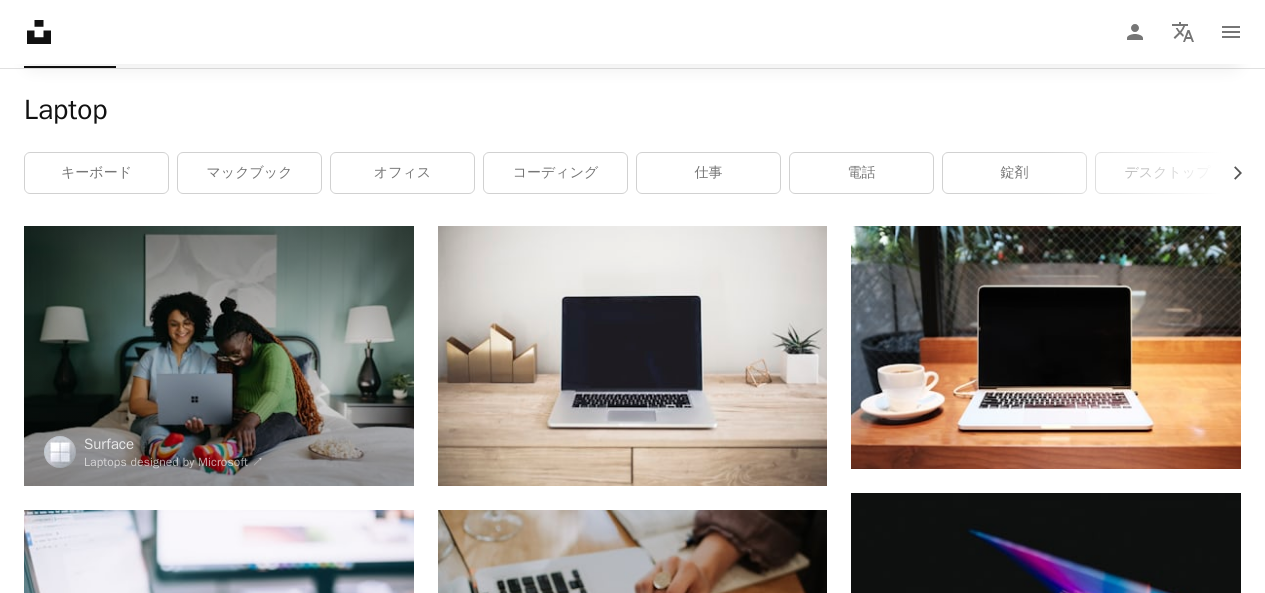 drag, startPoint x: 333, startPoint y: 87, endPoint x: 16, endPoint y: 85, distance: 317.00632 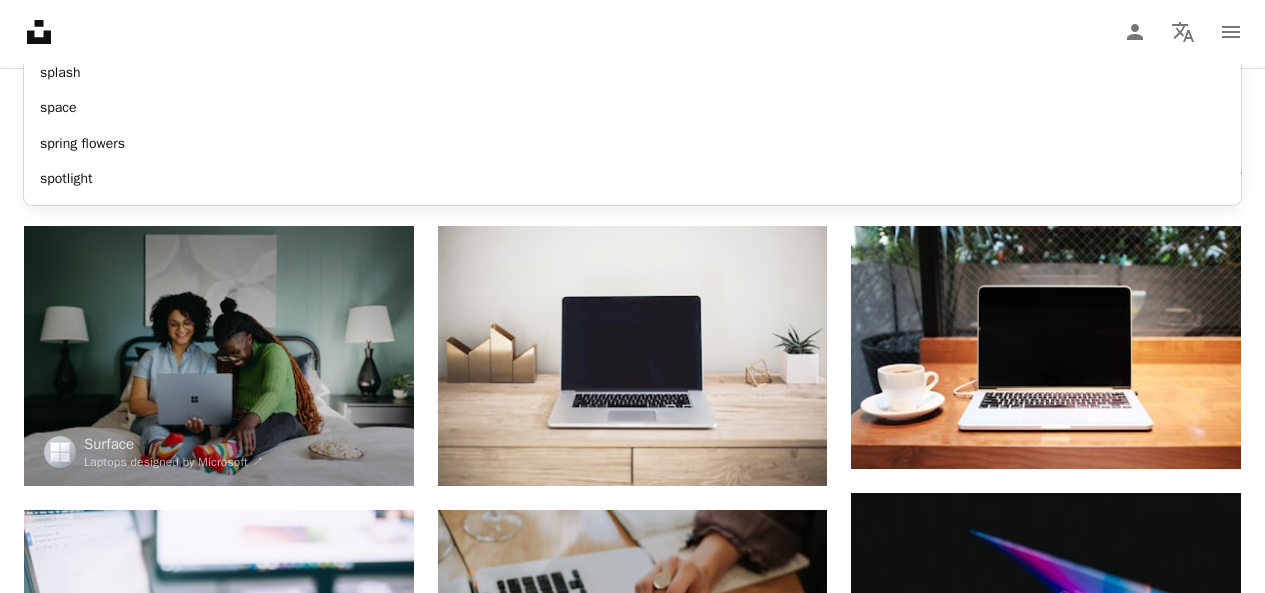 type on "******" 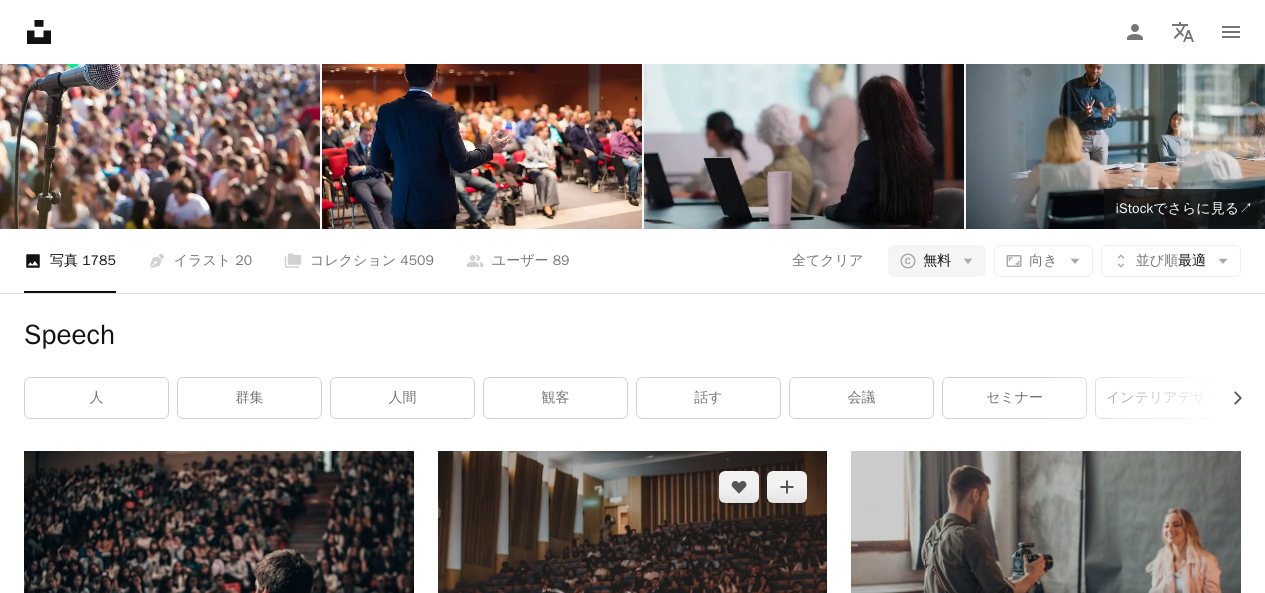 scroll, scrollTop: 500, scrollLeft: 0, axis: vertical 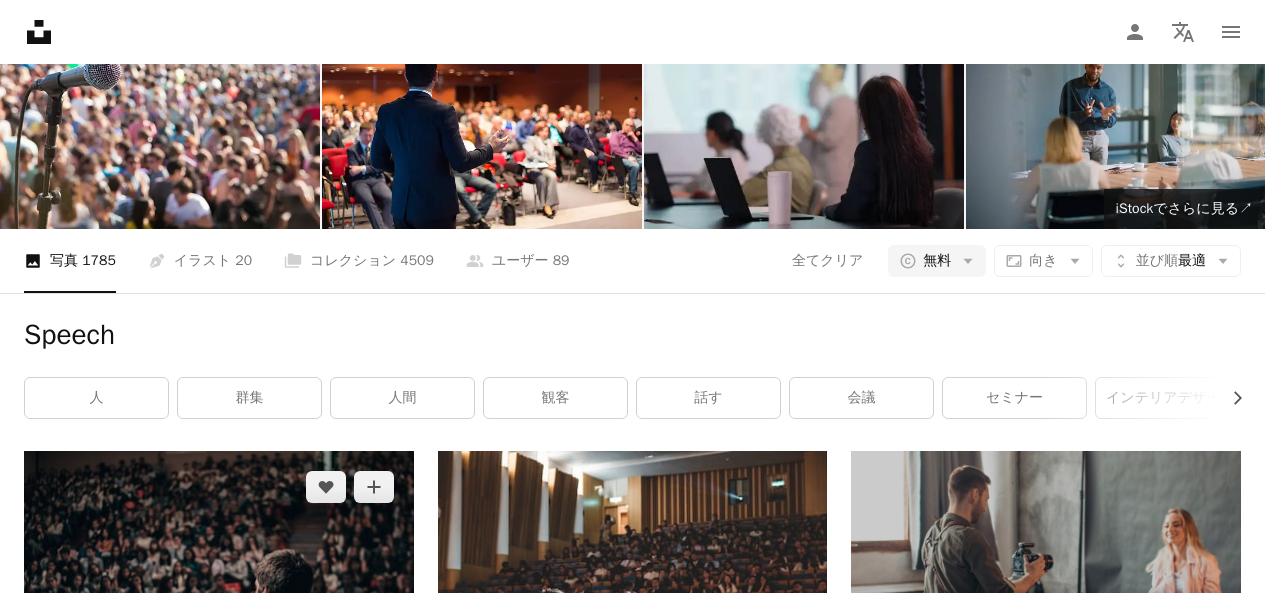 click on "Arrow pointing down" 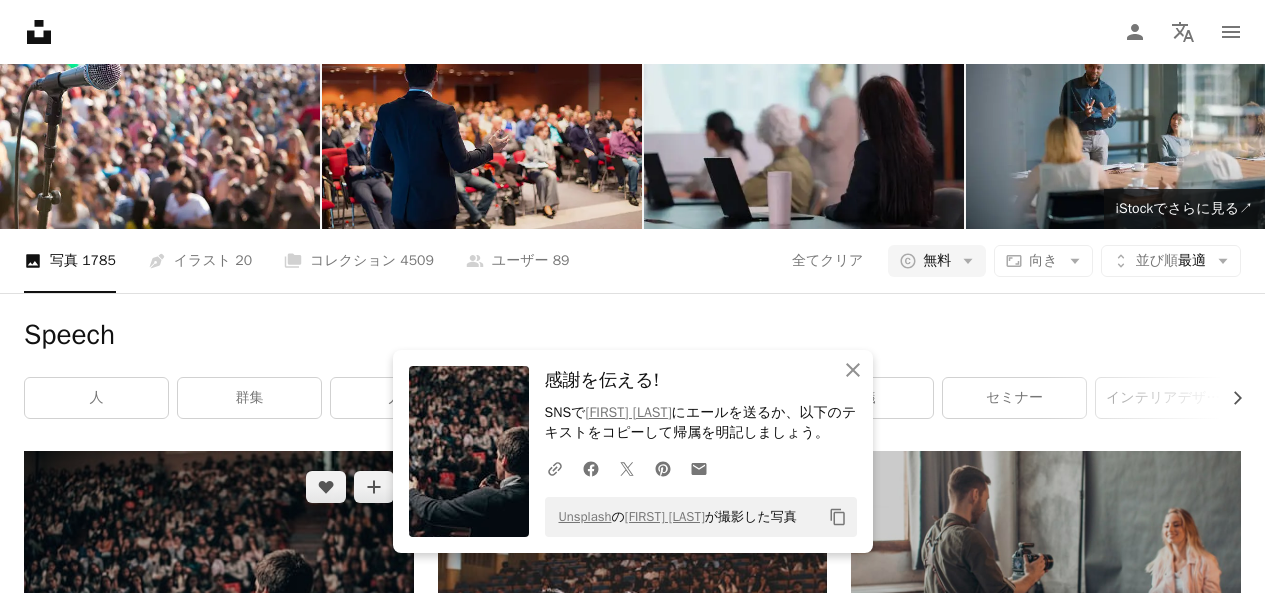 scroll, scrollTop: 0, scrollLeft: 0, axis: both 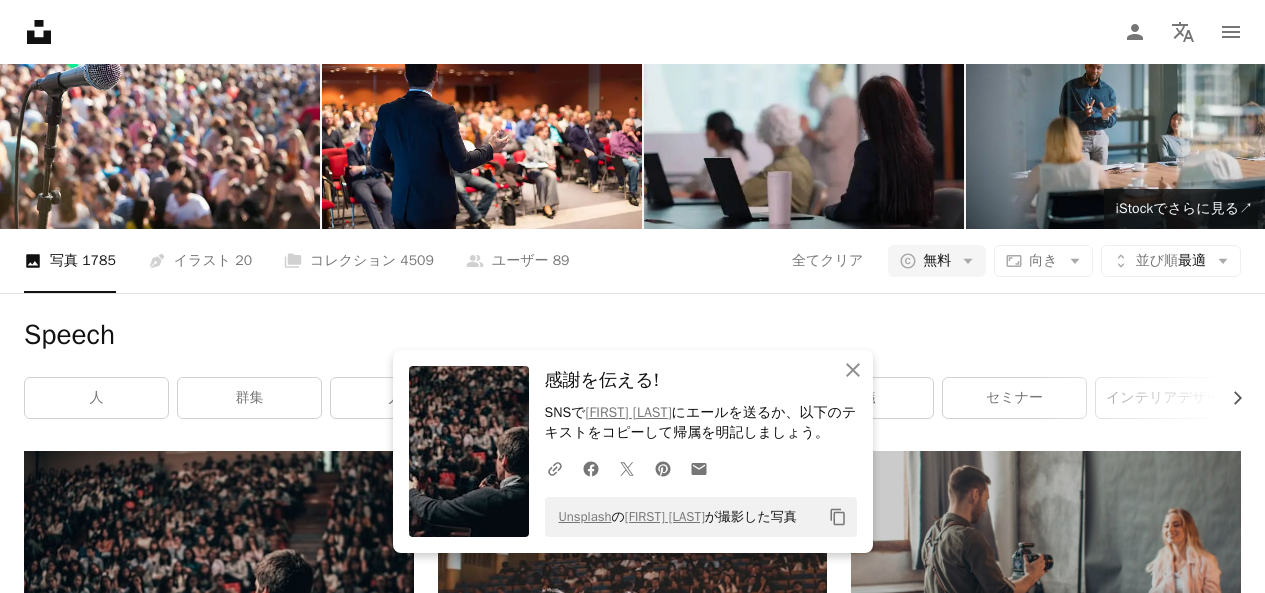 drag, startPoint x: 250, startPoint y: 73, endPoint x: 43, endPoint y: 132, distance: 215.24405 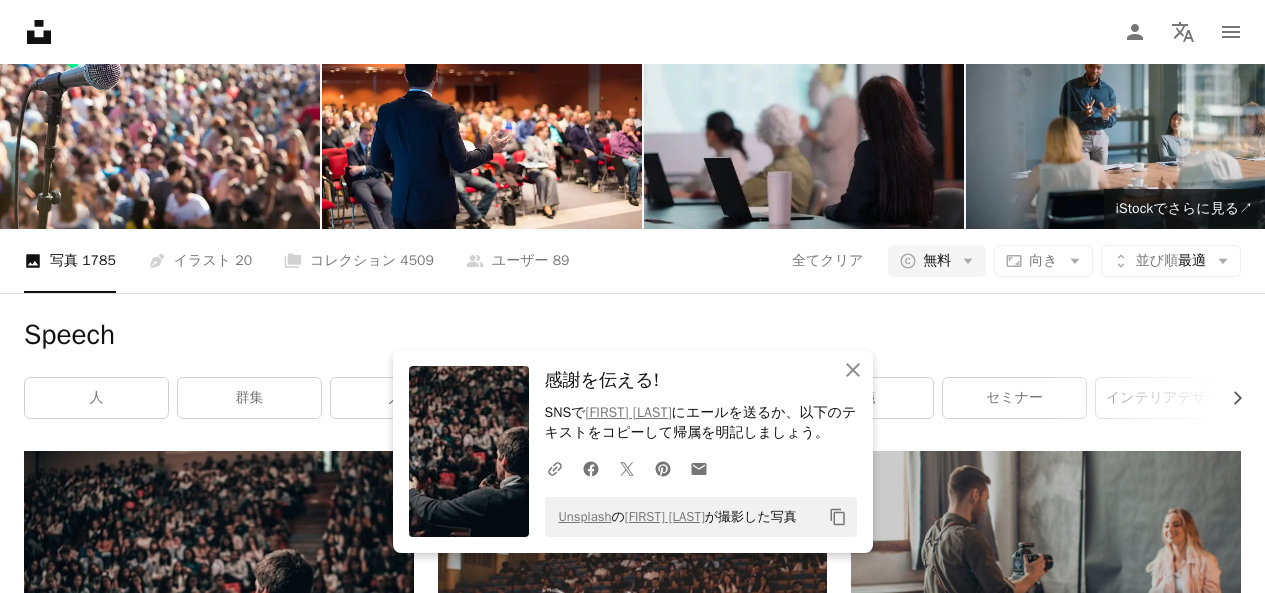 type on "*******" 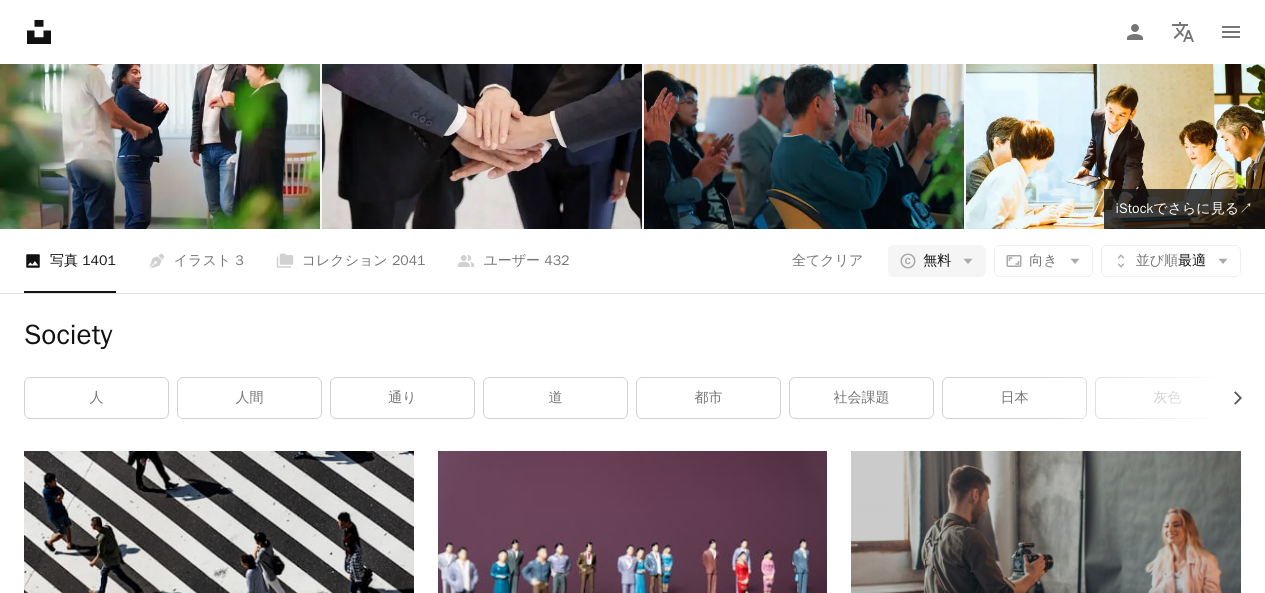scroll, scrollTop: 0, scrollLeft: 0, axis: both 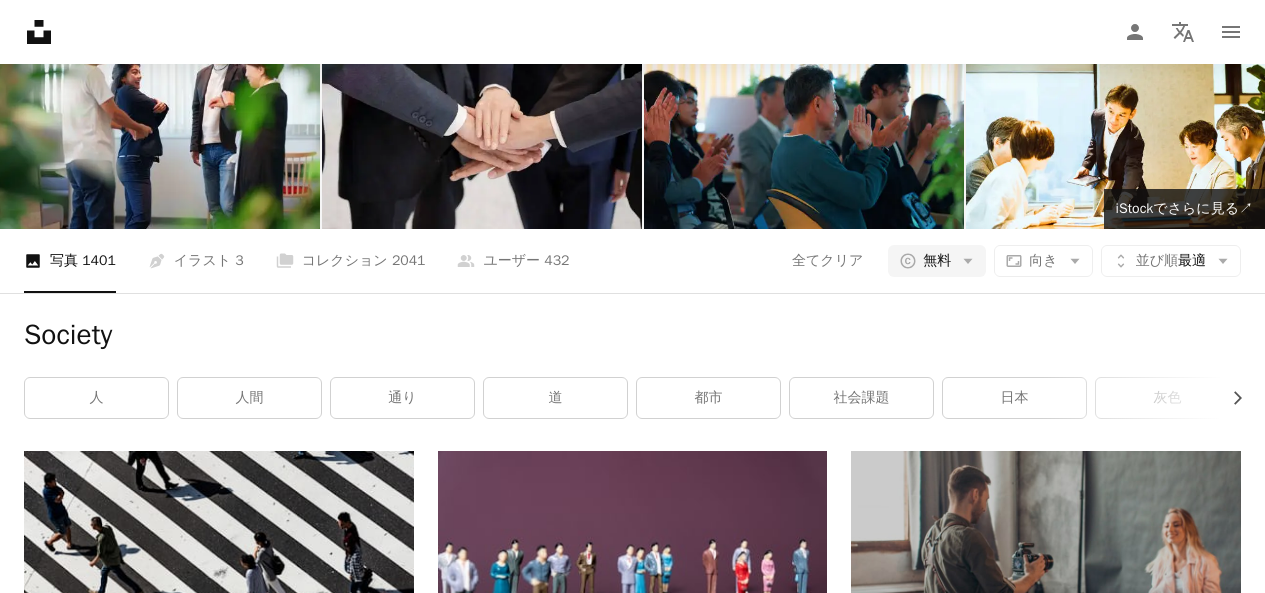 drag, startPoint x: 365, startPoint y: 101, endPoint x: 26, endPoint y: 64, distance: 341.01318 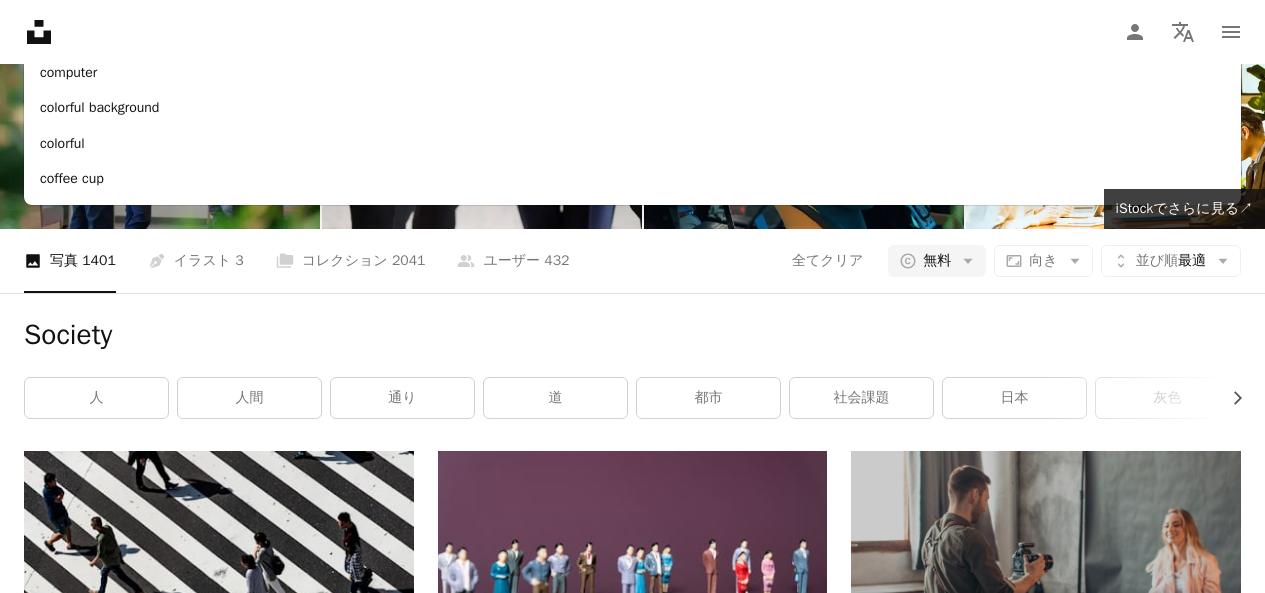 type on "*" 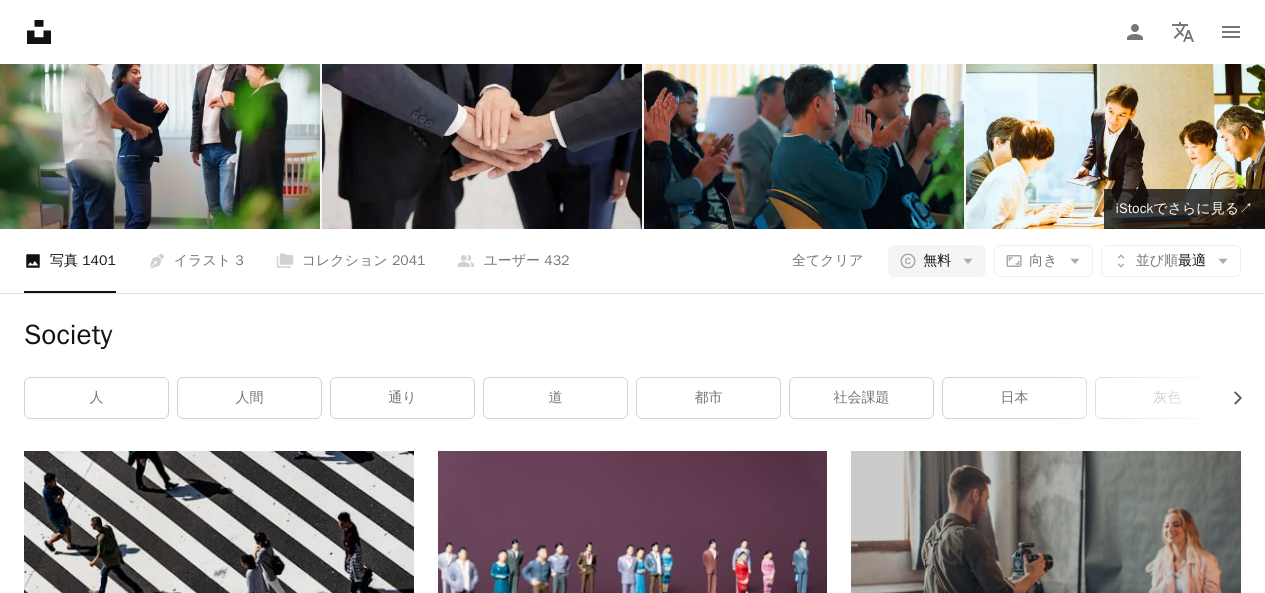 type on "*********" 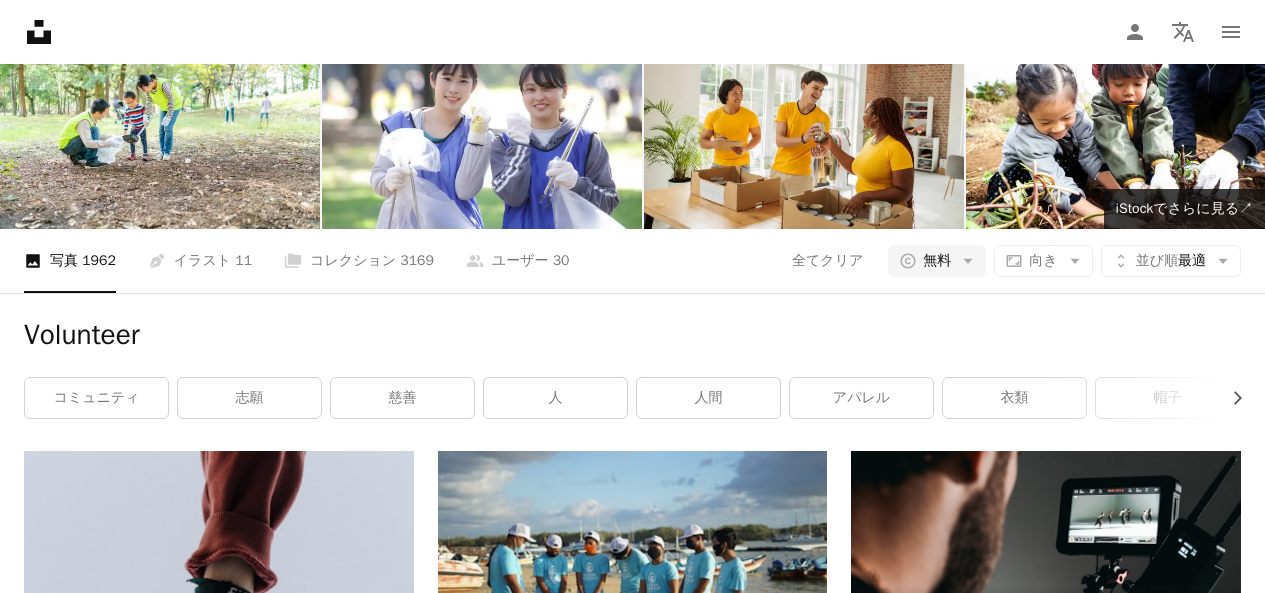scroll, scrollTop: 2900, scrollLeft: 0, axis: vertical 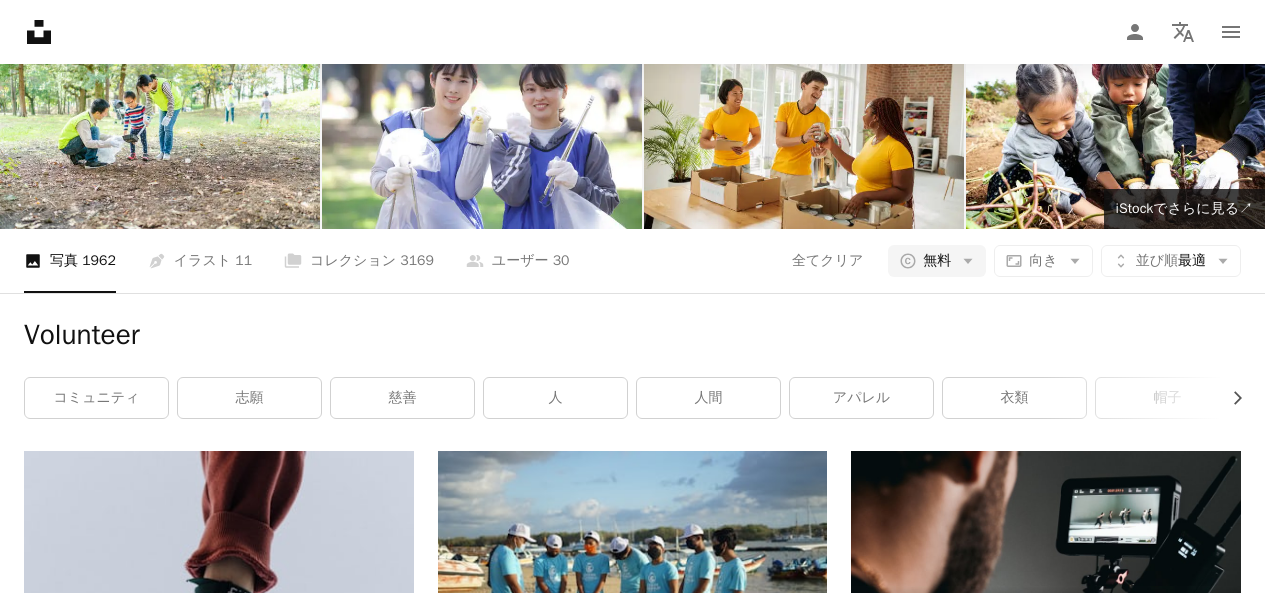 type on "****" 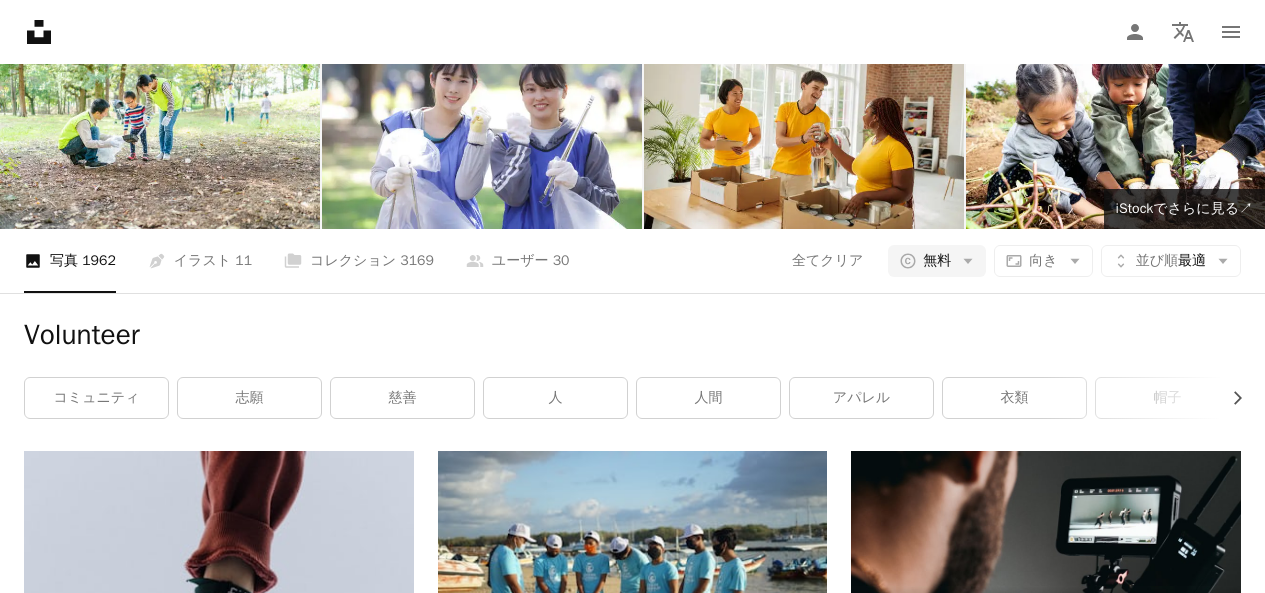 drag, startPoint x: 370, startPoint y: 48, endPoint x: 311, endPoint y: 60, distance: 60.207973 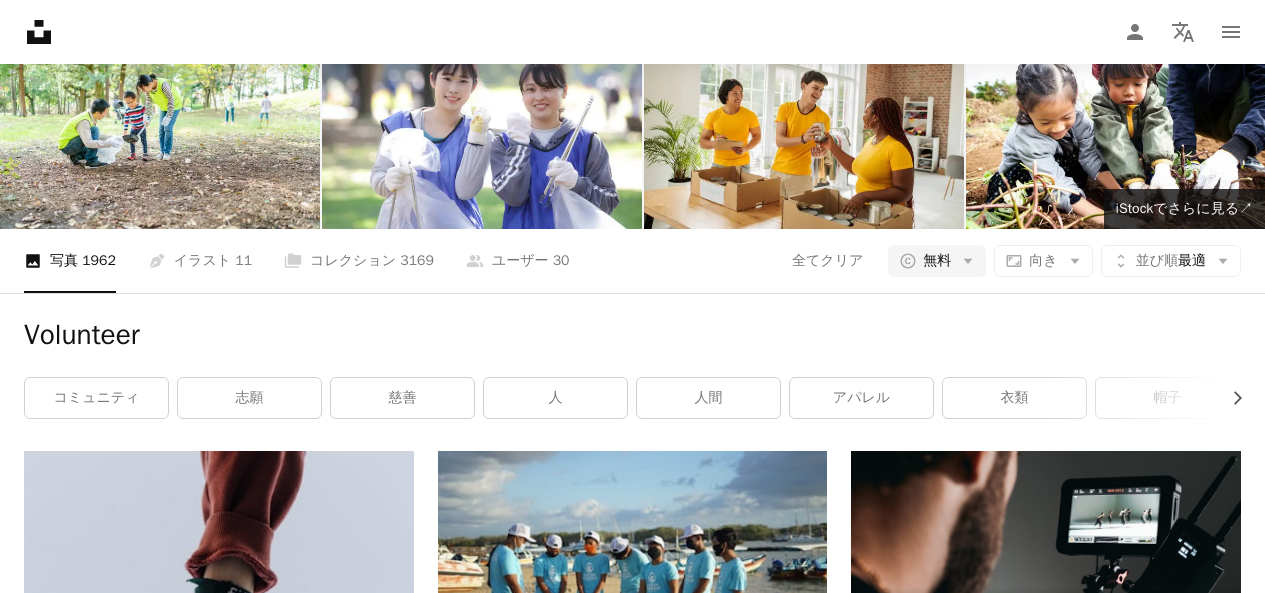 type on "*" 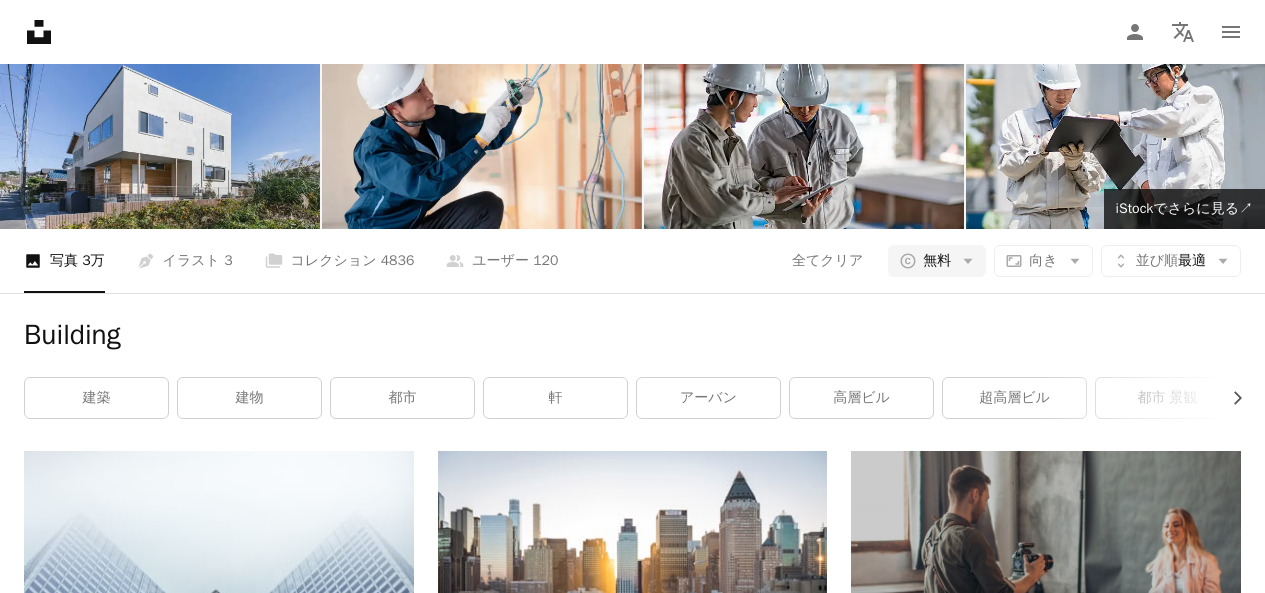 scroll, scrollTop: 2600, scrollLeft: 0, axis: vertical 